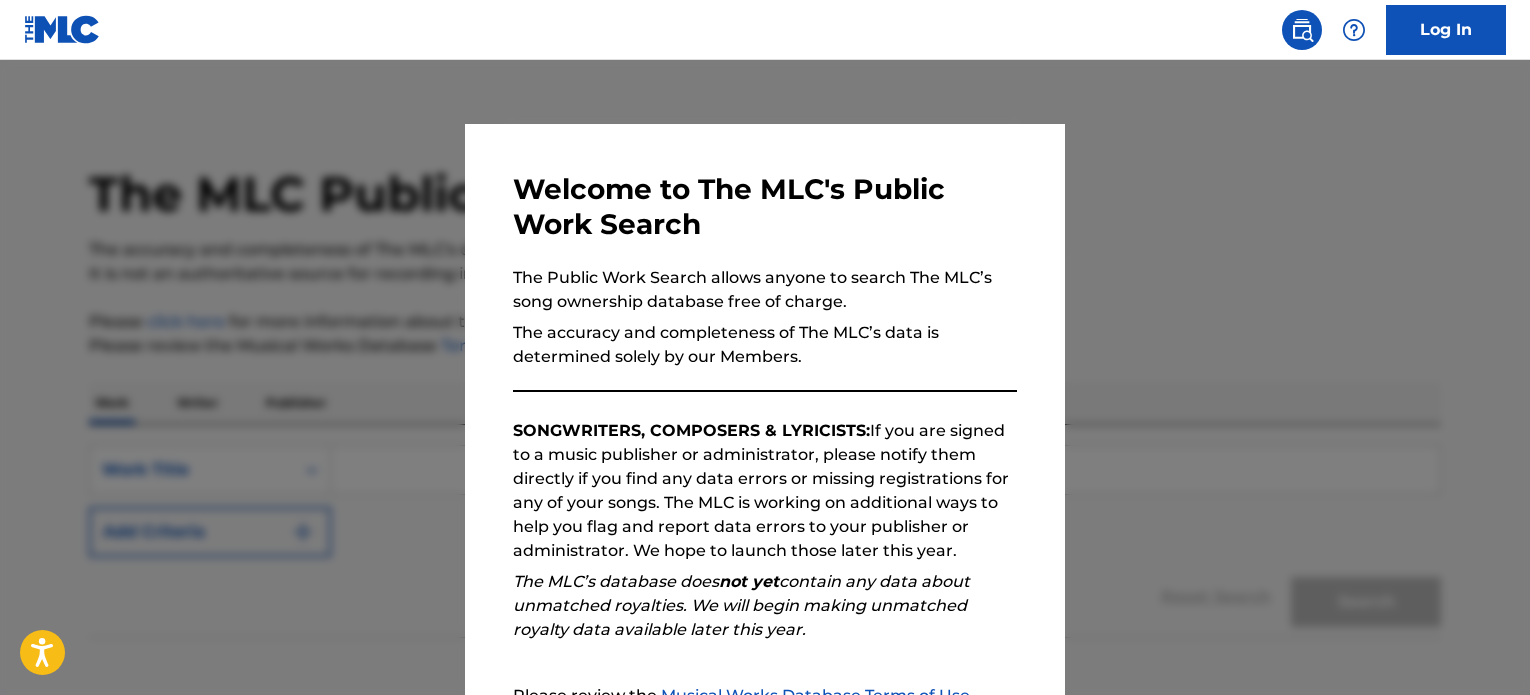 scroll, scrollTop: 0, scrollLeft: 0, axis: both 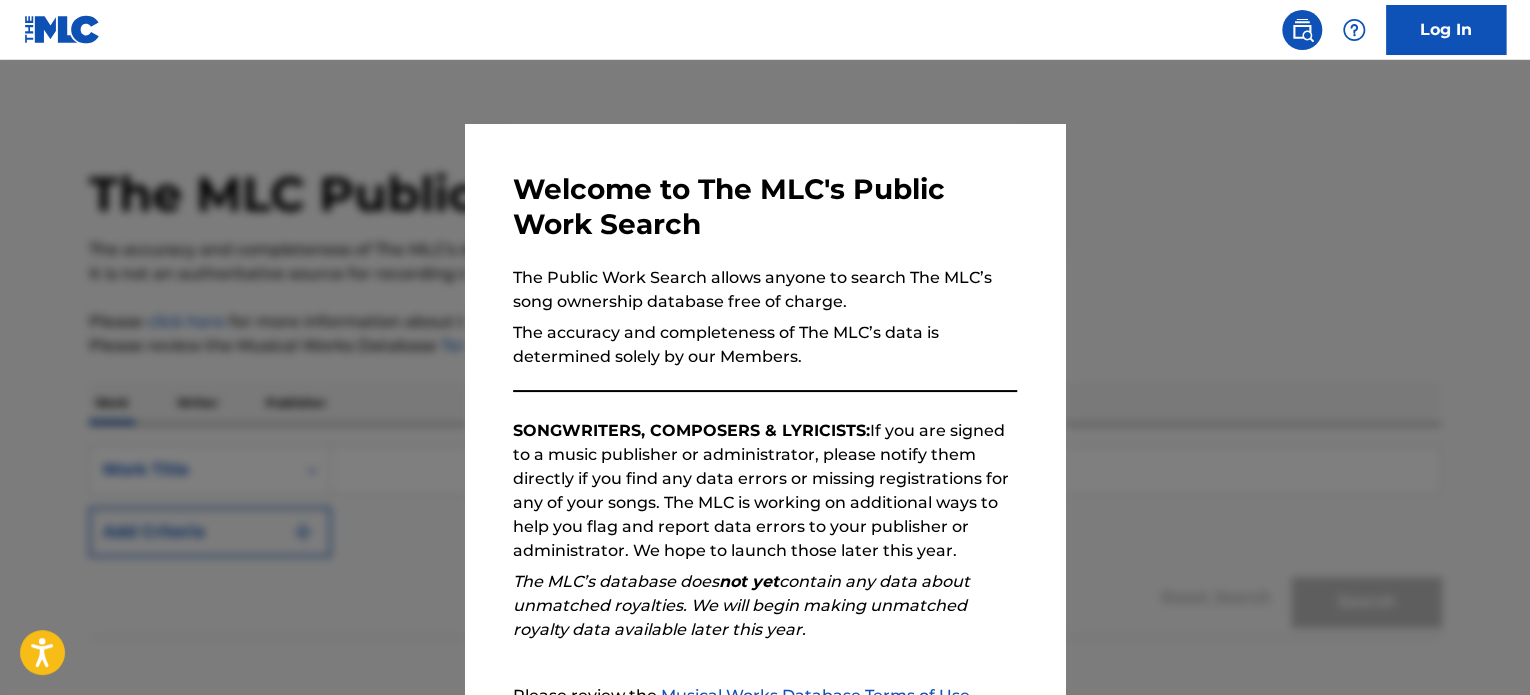 drag, startPoint x: 0, startPoint y: 0, endPoint x: 1146, endPoint y: 117, distance: 1151.957 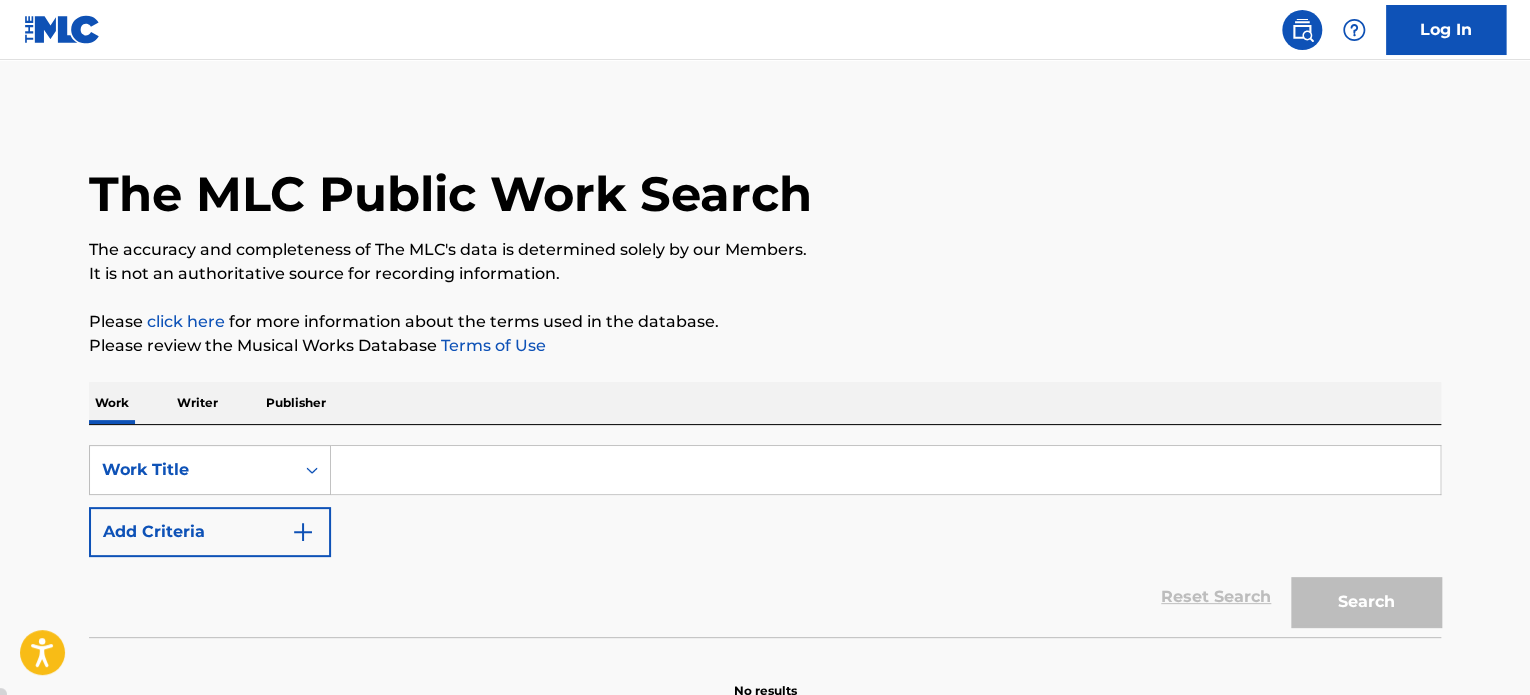 click at bounding box center (885, 470) 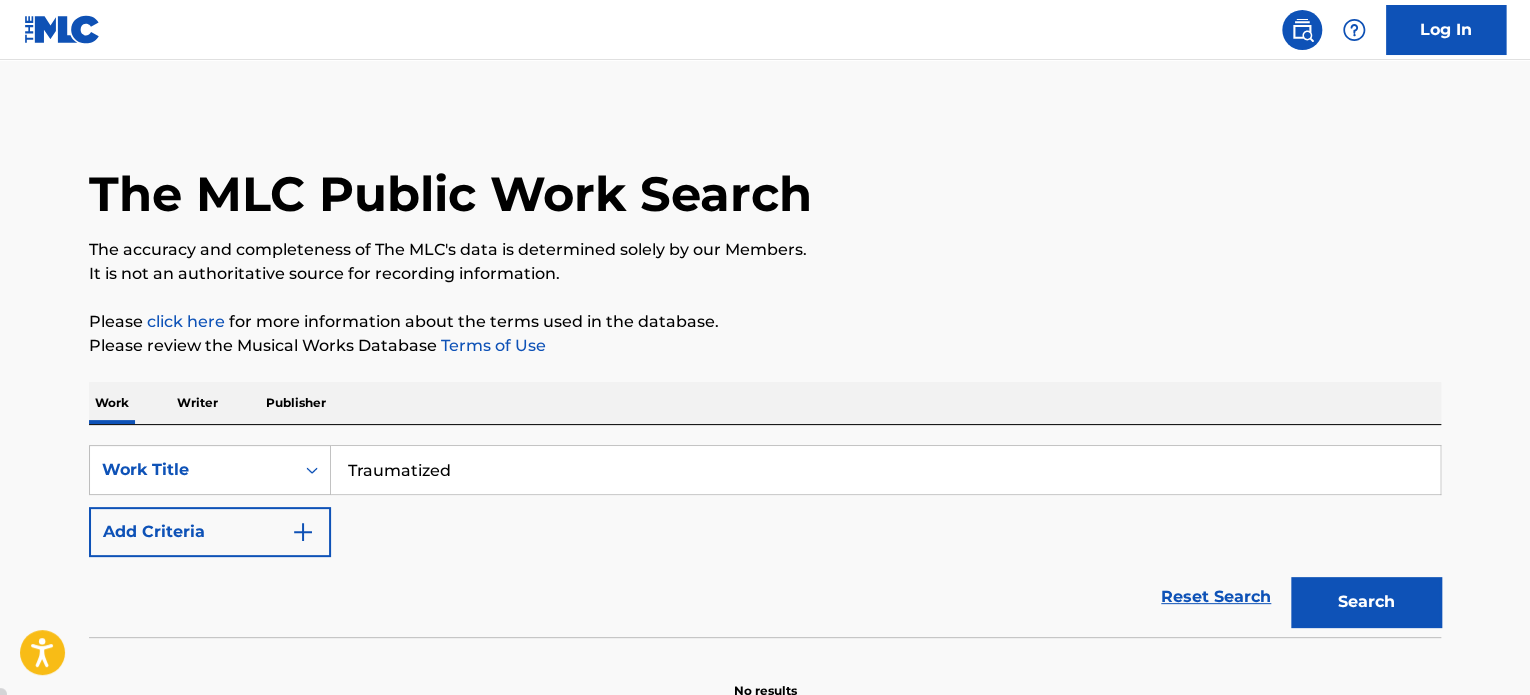 type on "Traumatized" 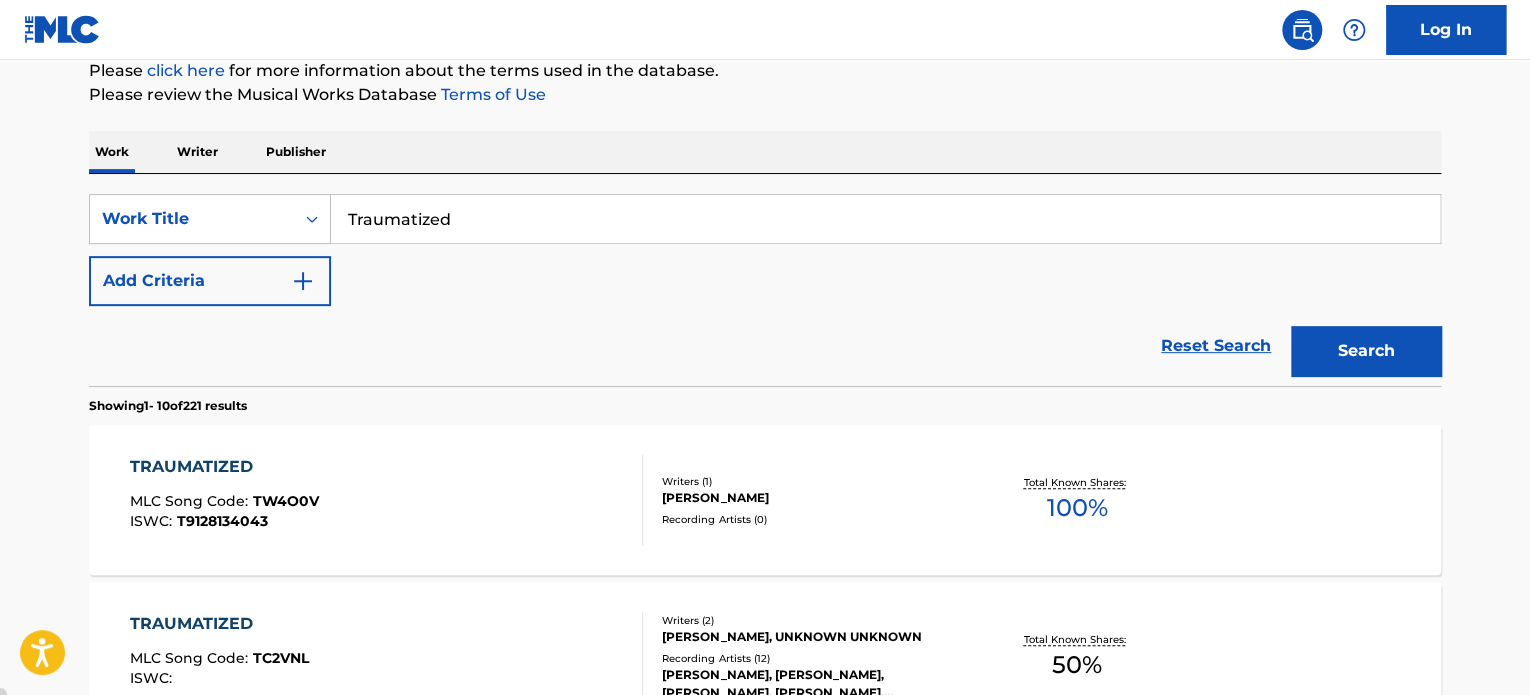 scroll, scrollTop: 300, scrollLeft: 0, axis: vertical 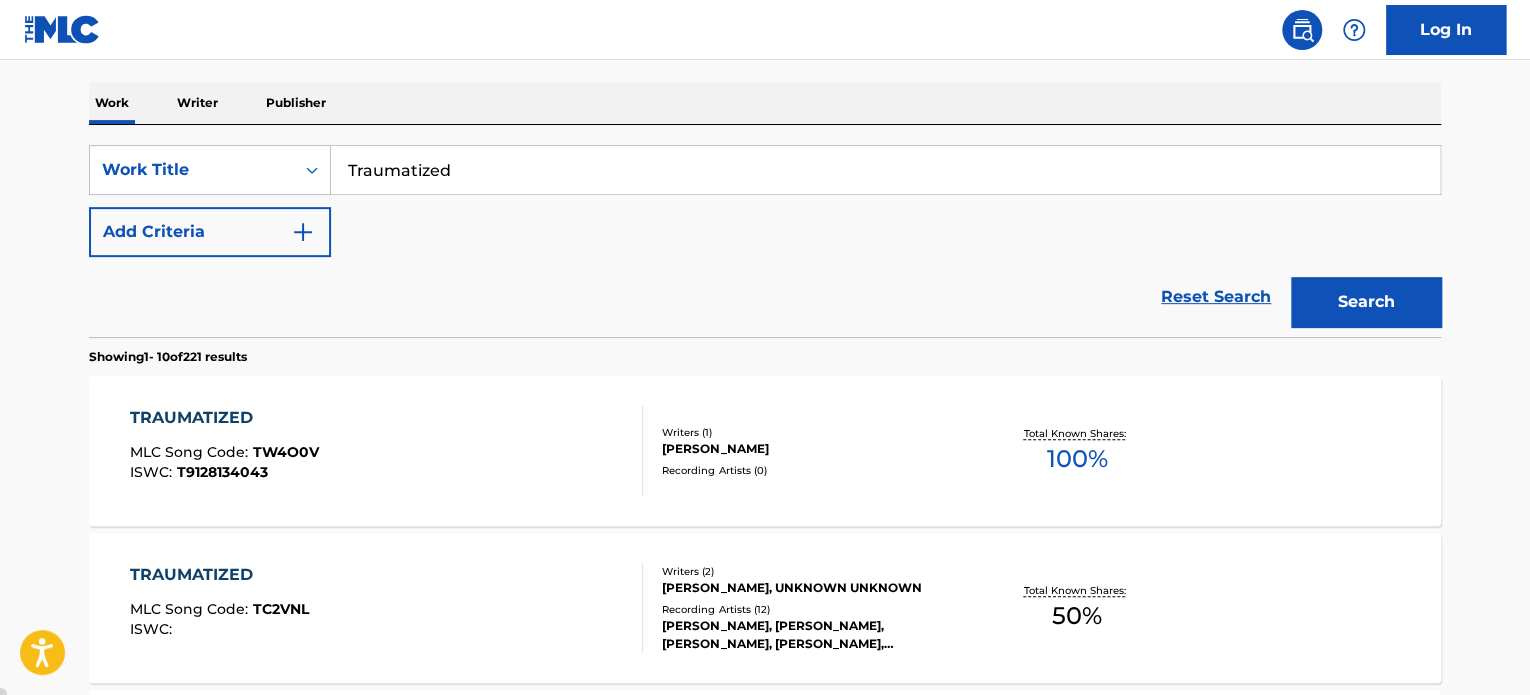 click on "TRAUMATIZED" at bounding box center (224, 418) 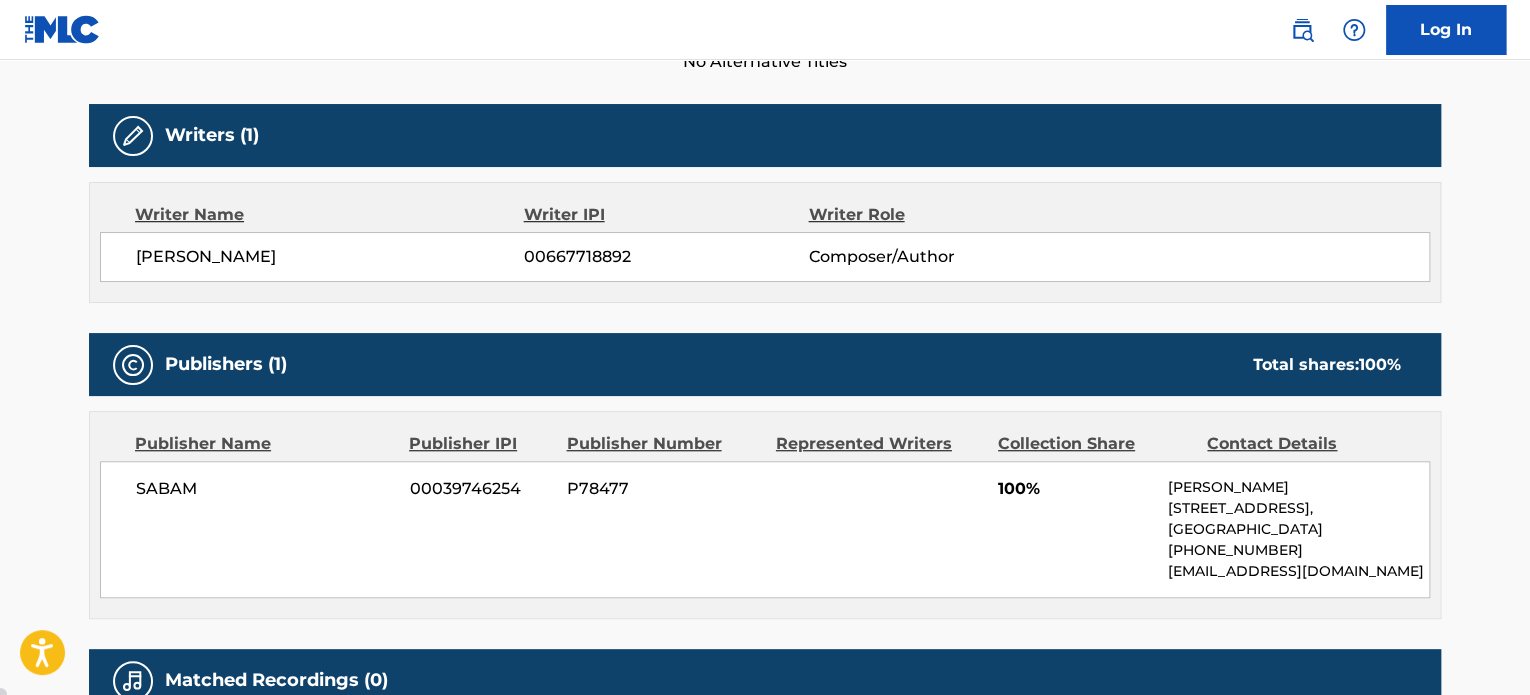 scroll, scrollTop: 800, scrollLeft: 0, axis: vertical 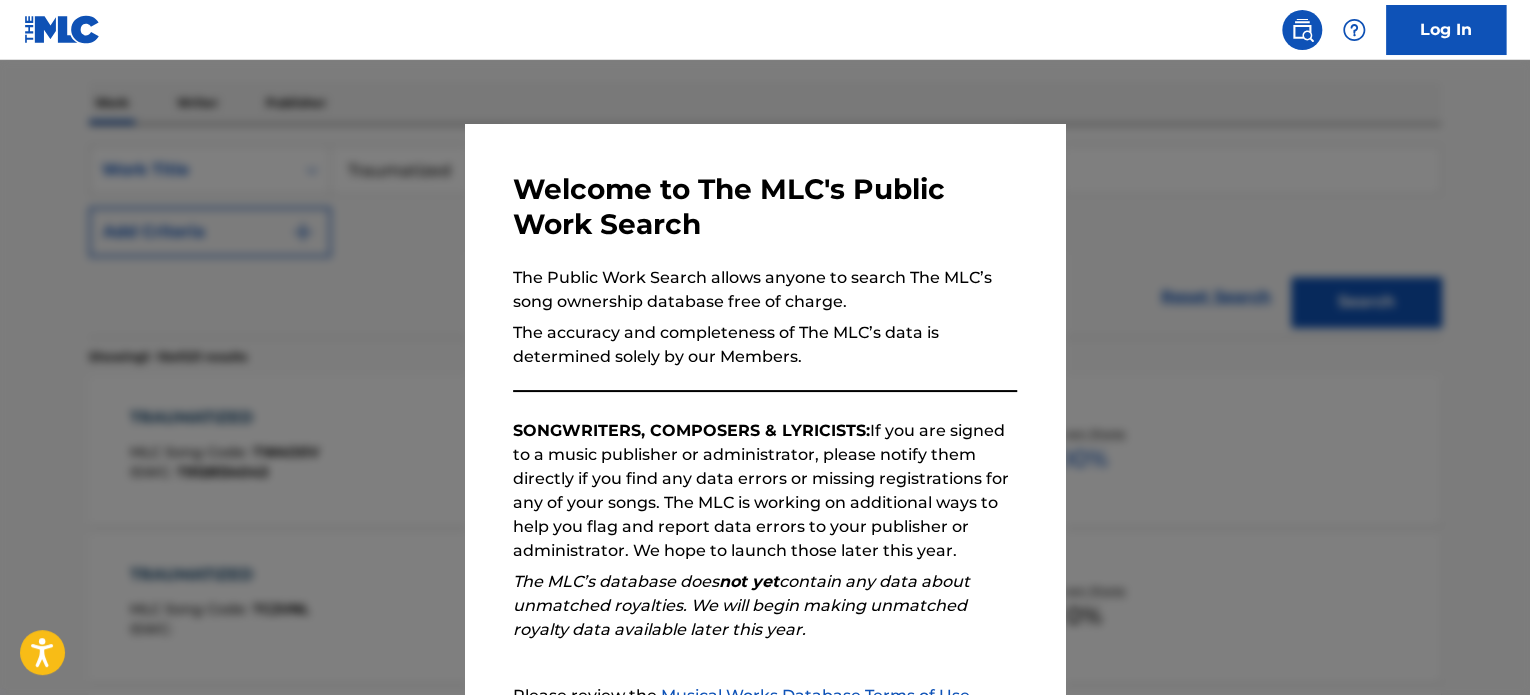 click at bounding box center [765, 407] 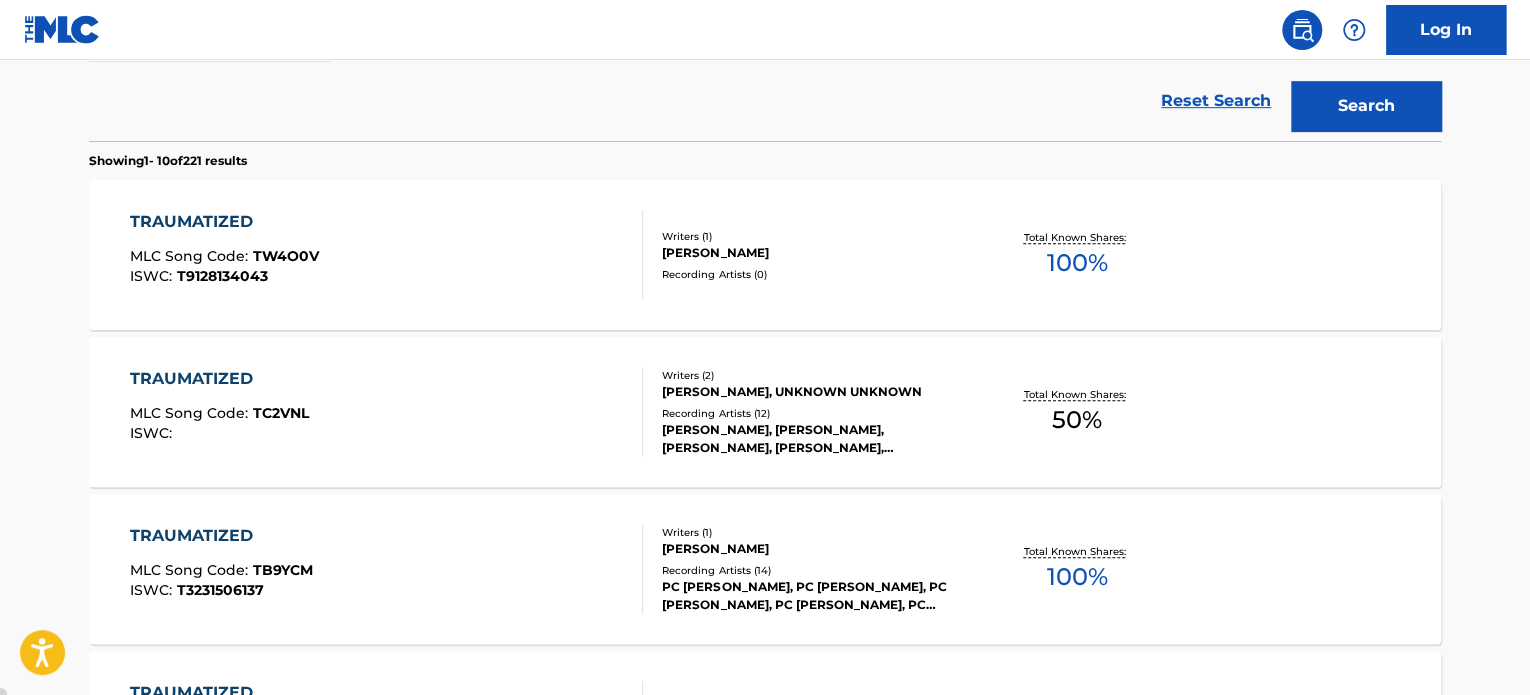 scroll, scrollTop: 500, scrollLeft: 0, axis: vertical 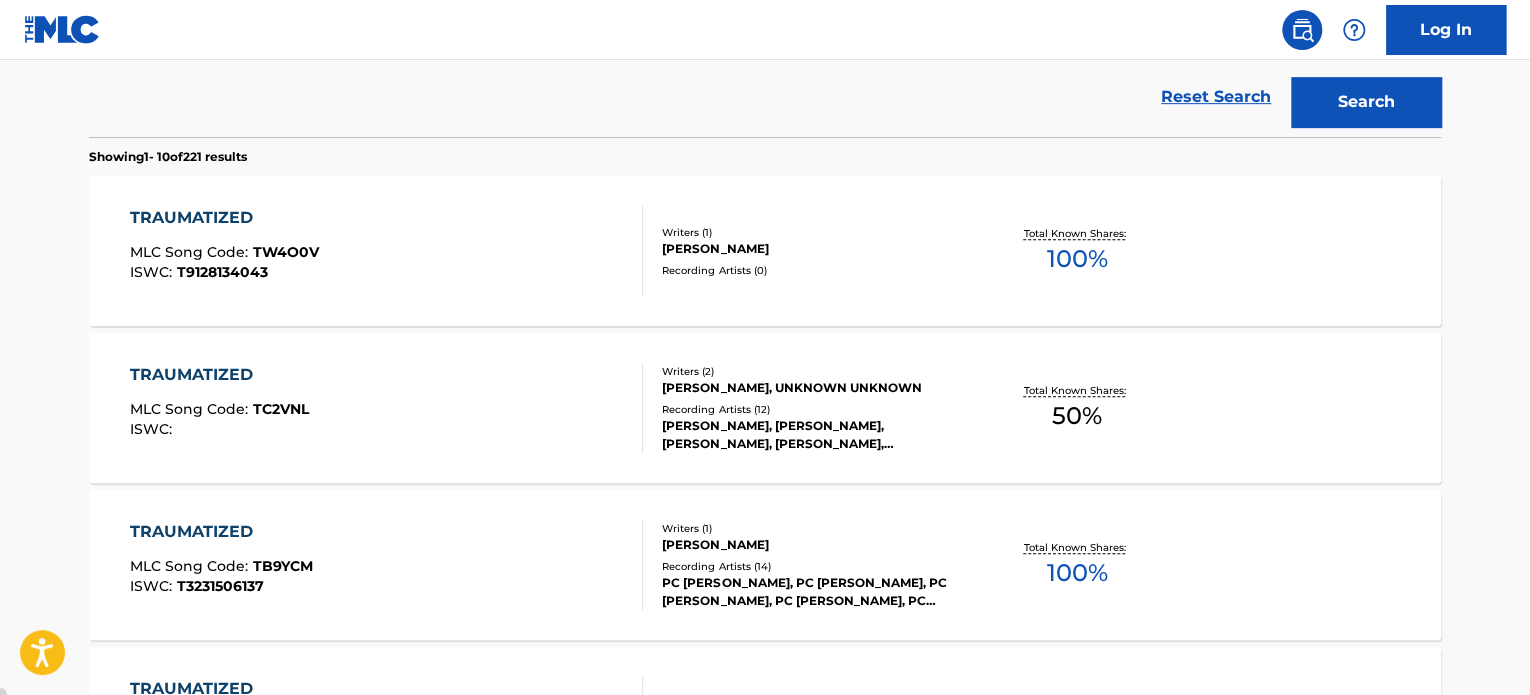 click on "TRAUMATIZED" at bounding box center (219, 375) 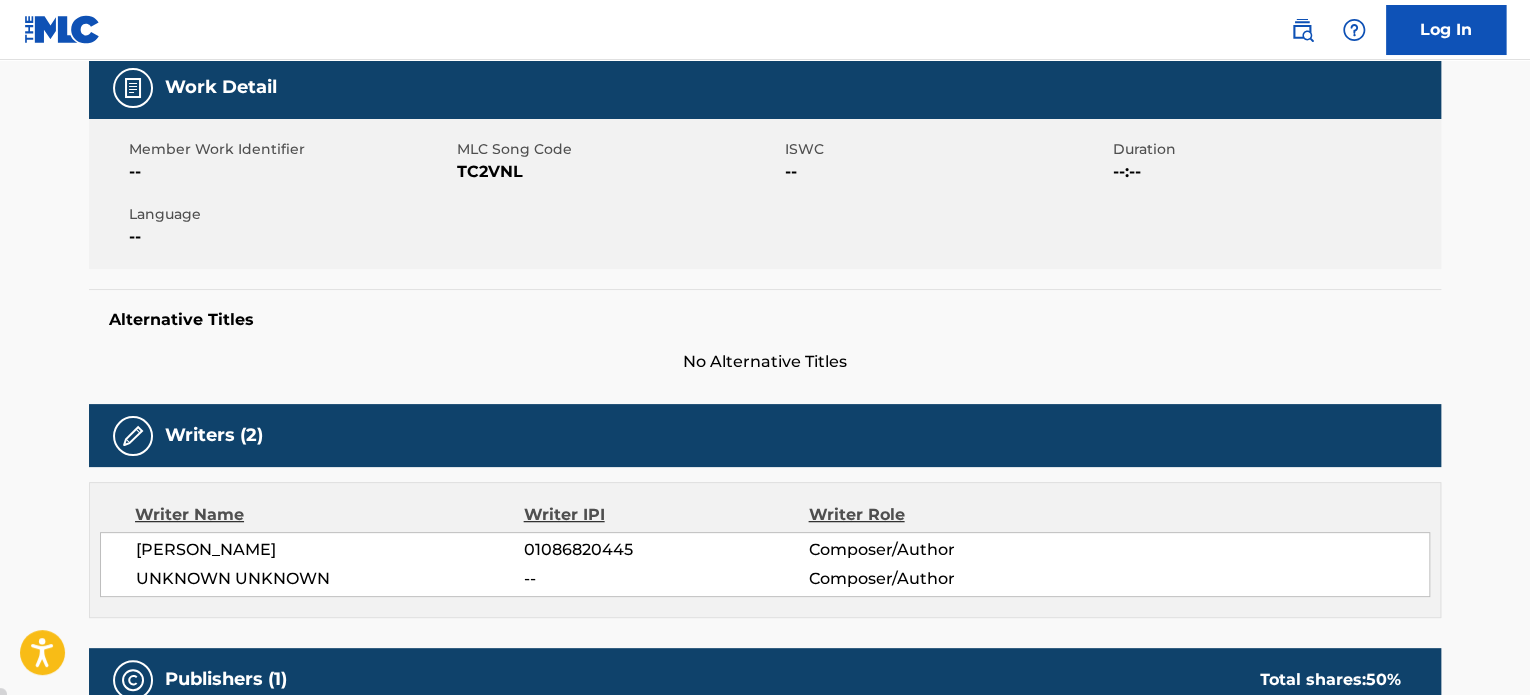 scroll, scrollTop: 0, scrollLeft: 0, axis: both 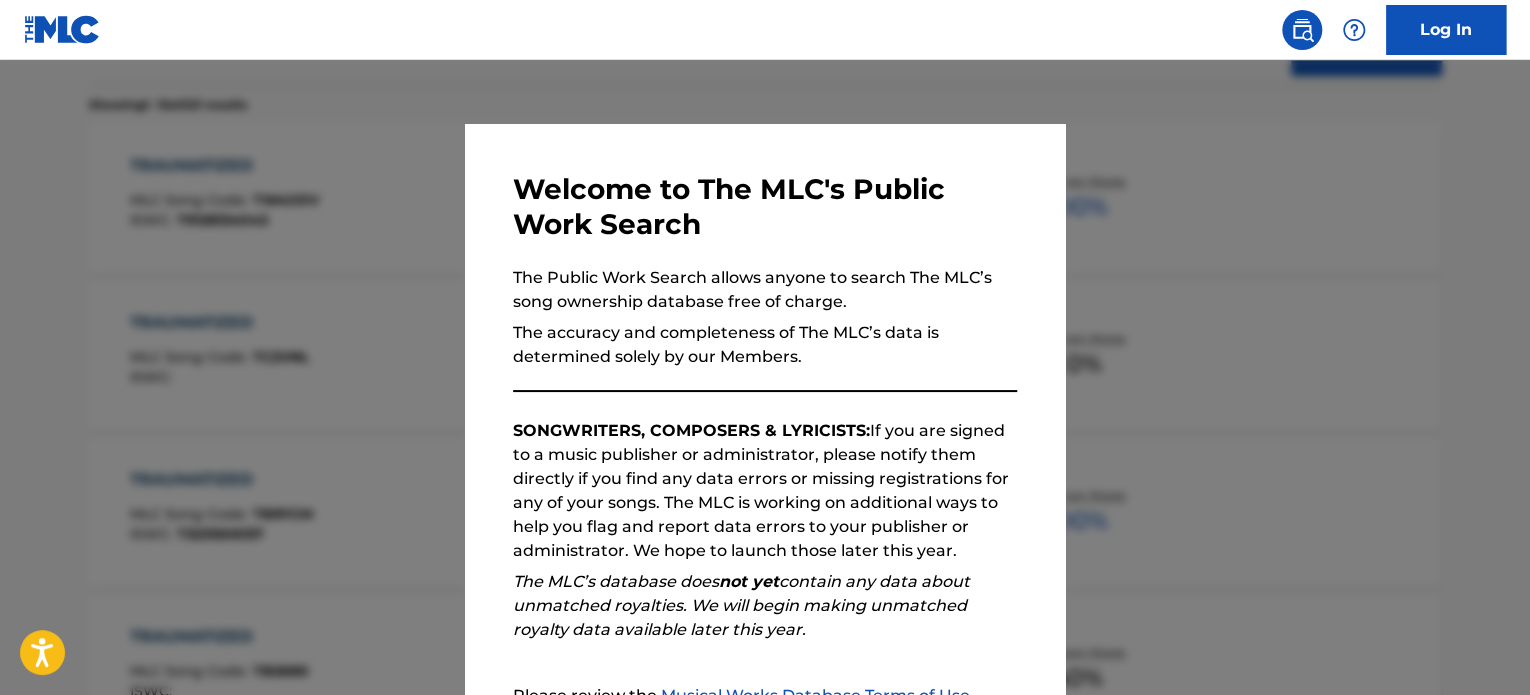 click at bounding box center (765, 407) 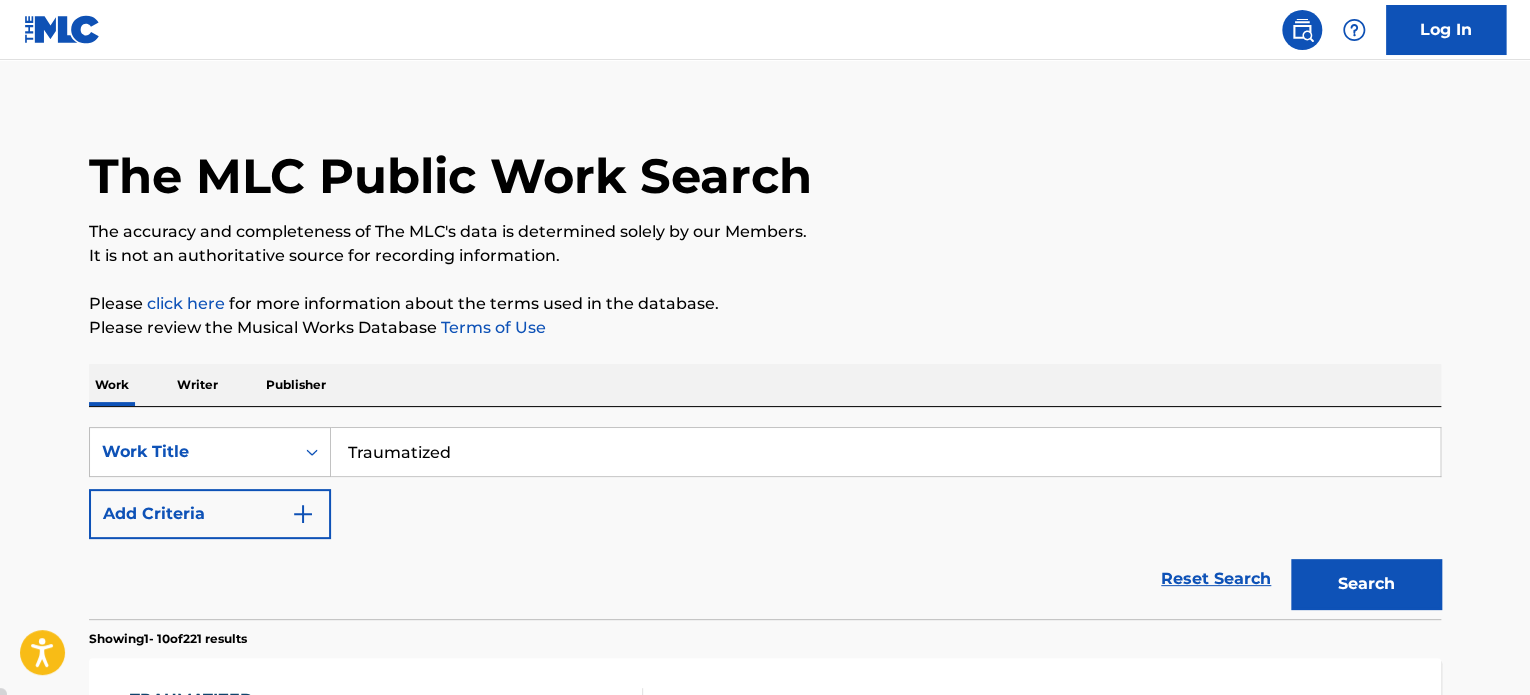 scroll, scrollTop: 0, scrollLeft: 0, axis: both 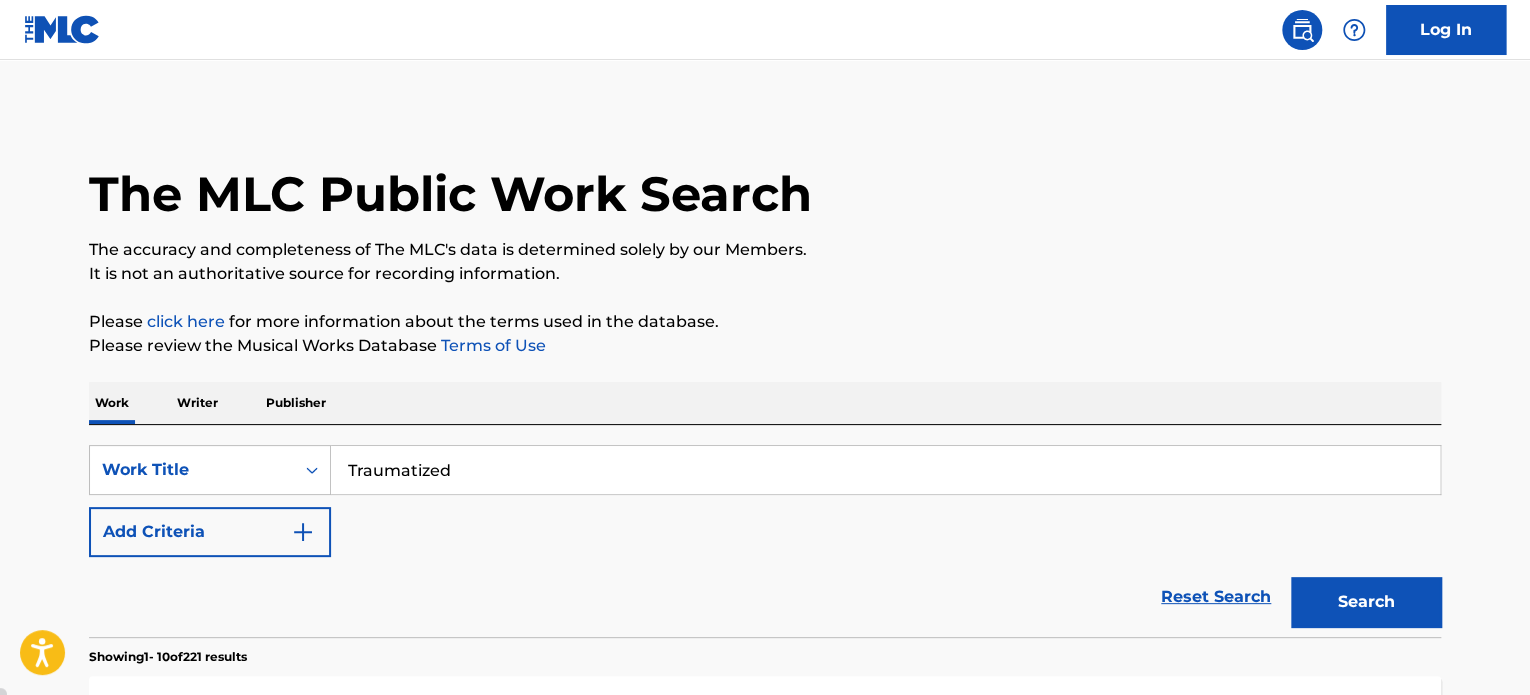 click on "Add Criteria" at bounding box center (210, 532) 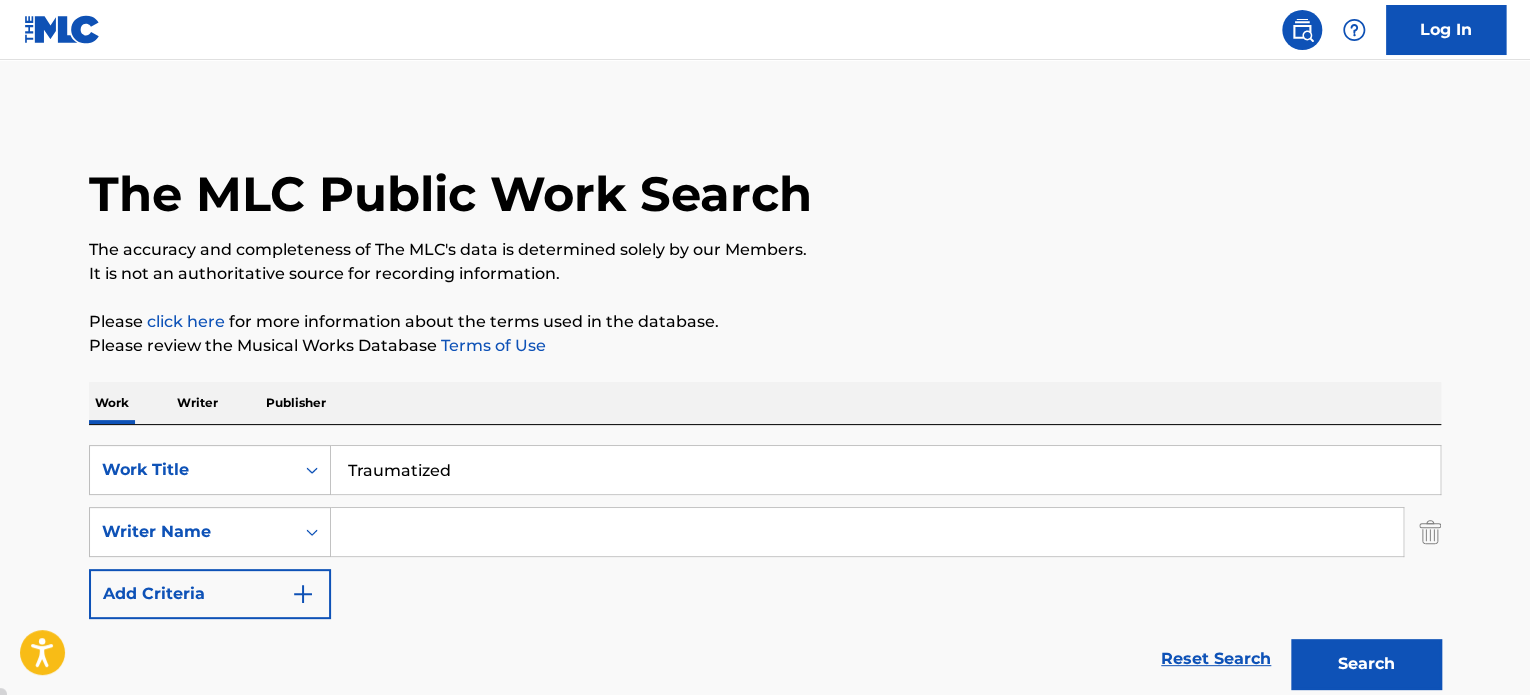click at bounding box center (867, 532) 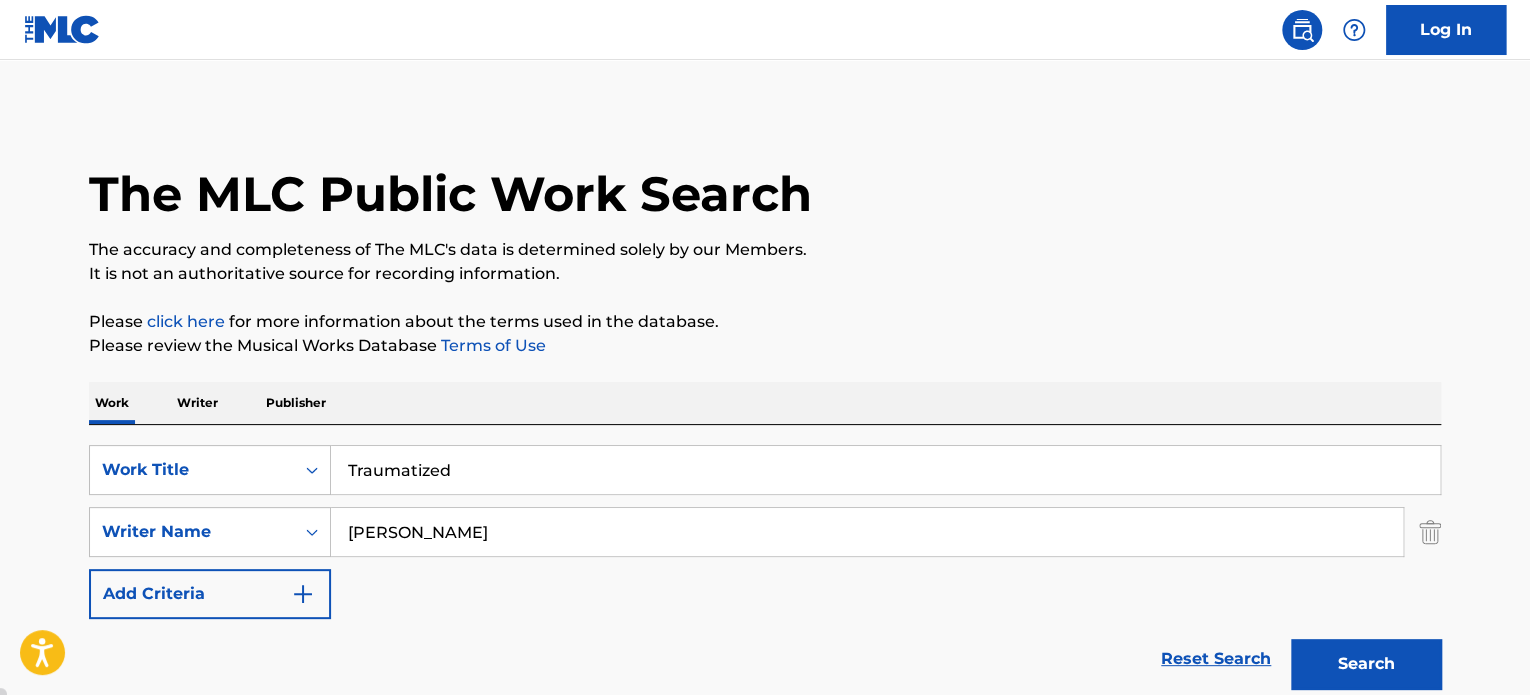 type on "[PERSON_NAME]" 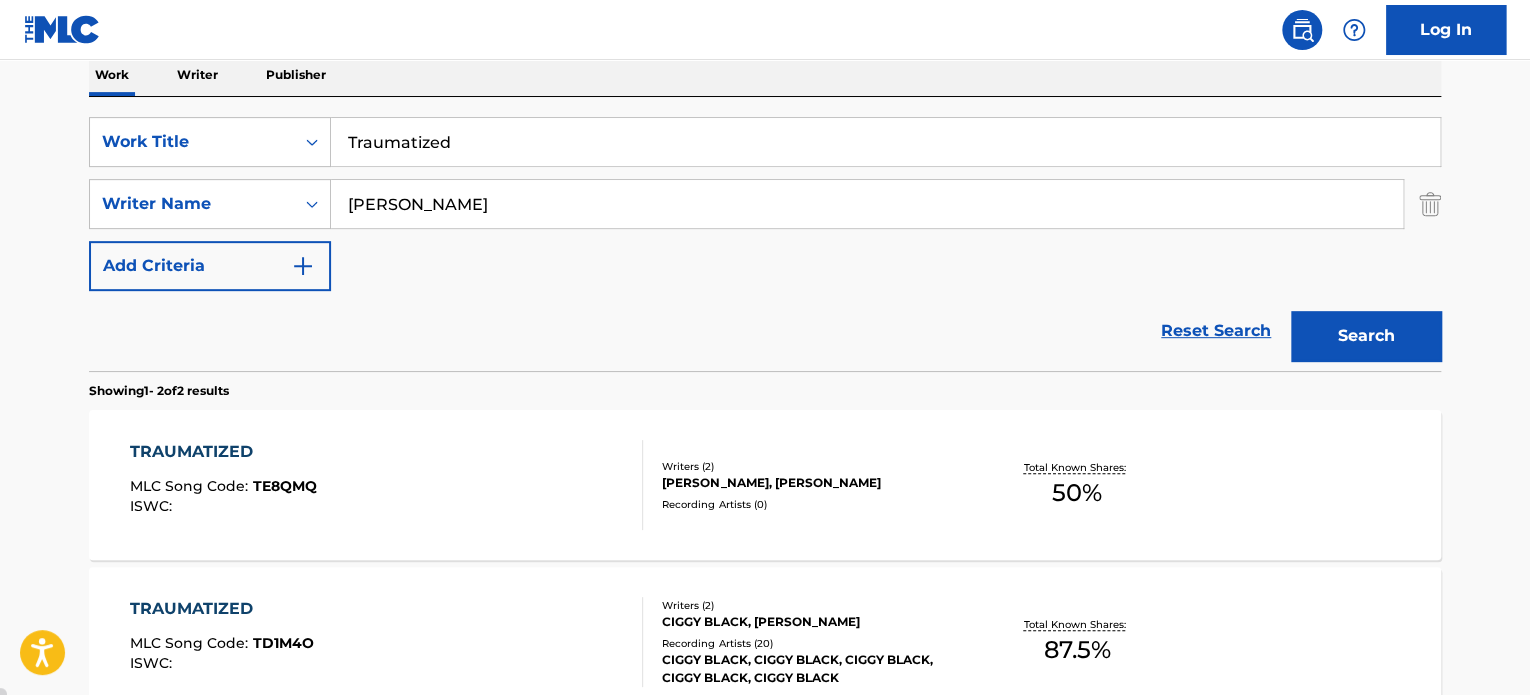 scroll, scrollTop: 400, scrollLeft: 0, axis: vertical 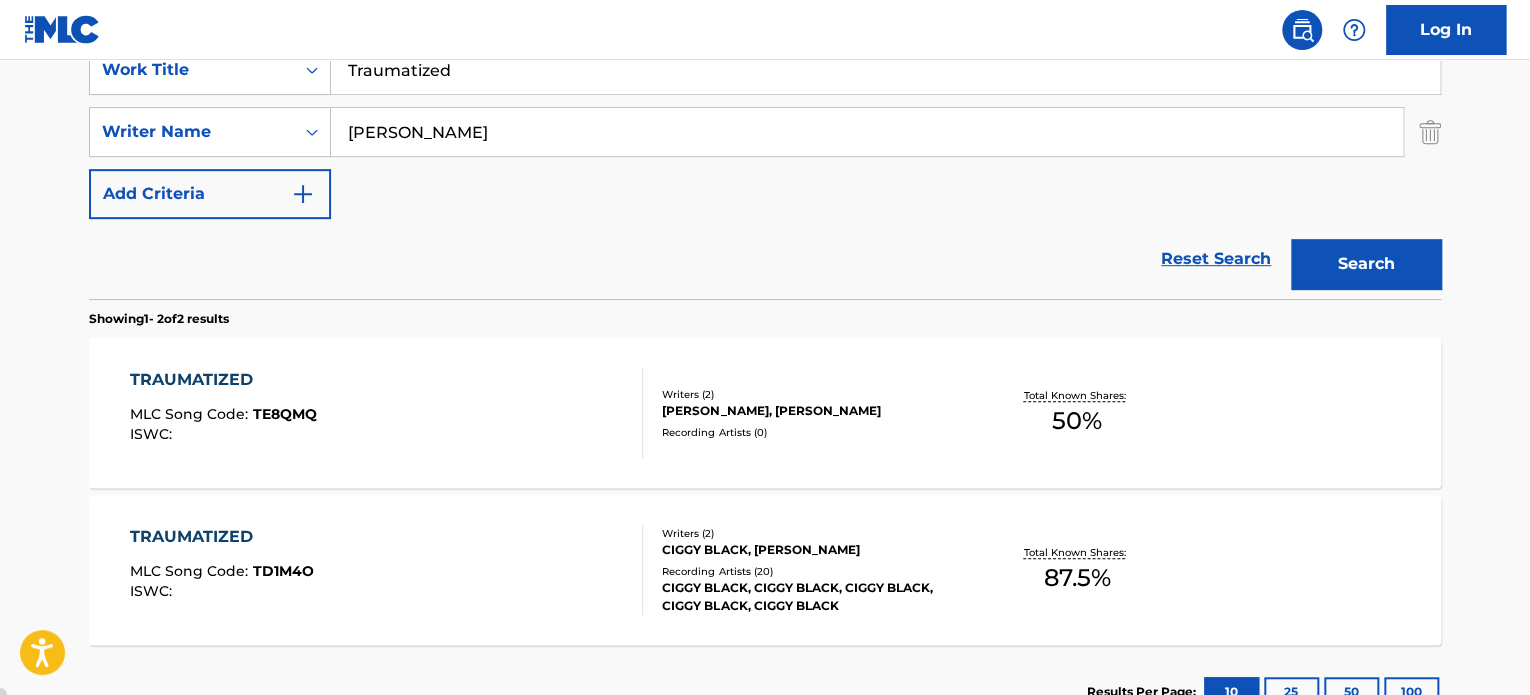 click on "TRAUMATIZED" at bounding box center (223, 380) 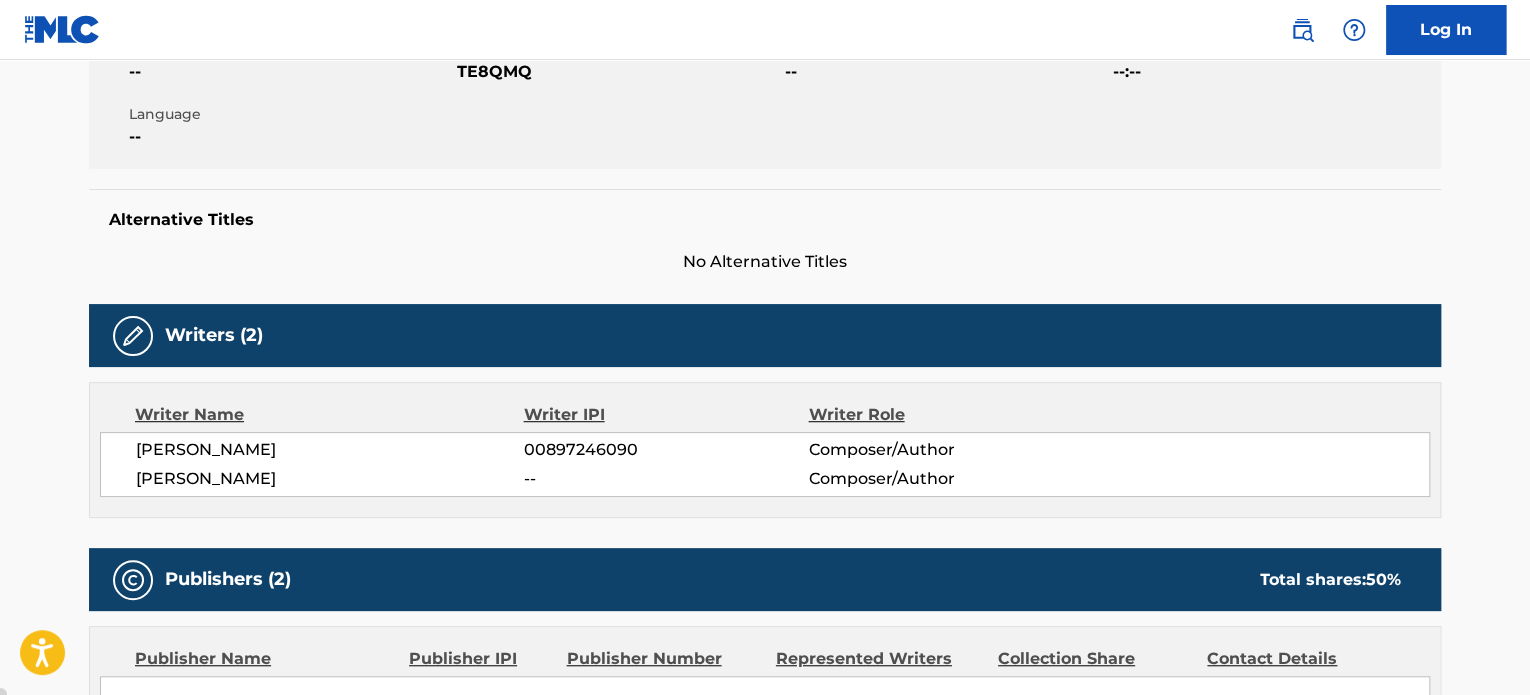 scroll, scrollTop: 100, scrollLeft: 0, axis: vertical 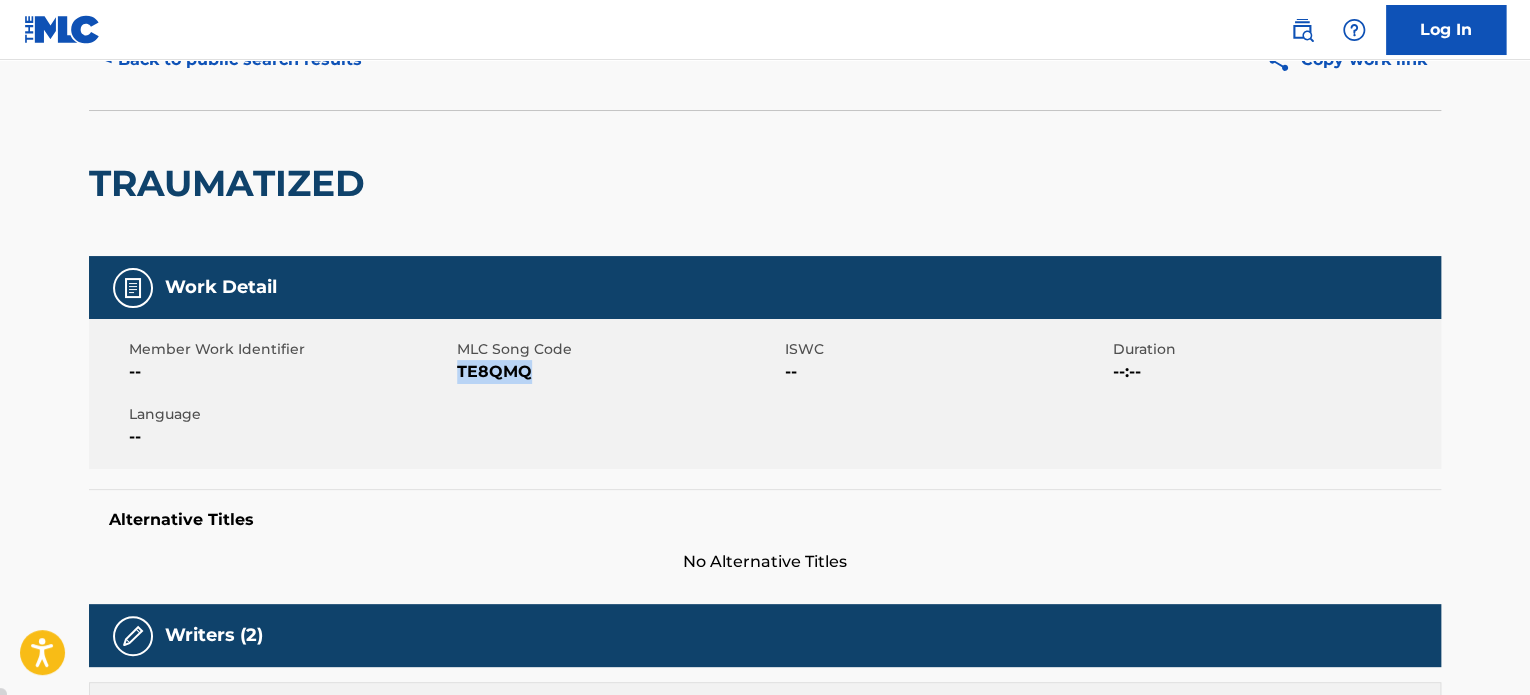 drag, startPoint x: 456, startPoint y: 366, endPoint x: 544, endPoint y: 376, distance: 88.56636 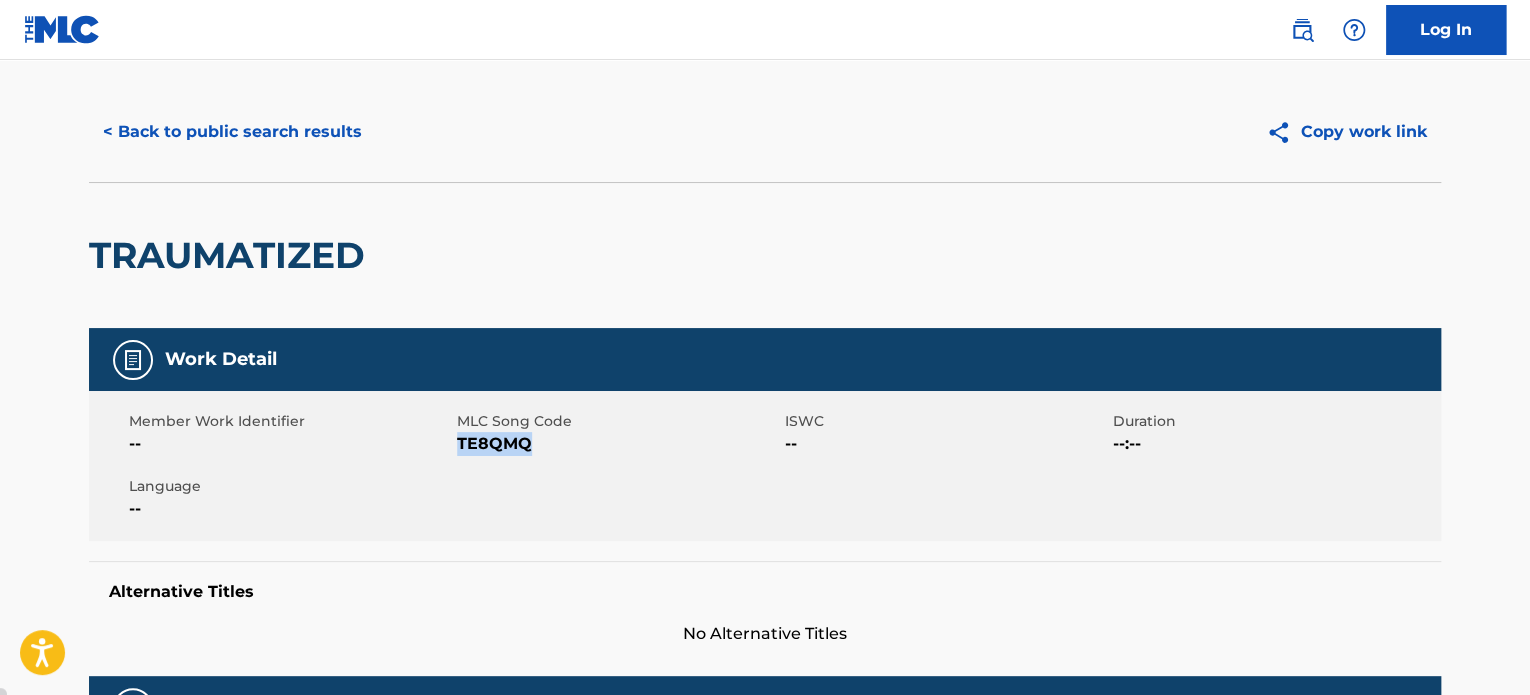 scroll, scrollTop: 0, scrollLeft: 0, axis: both 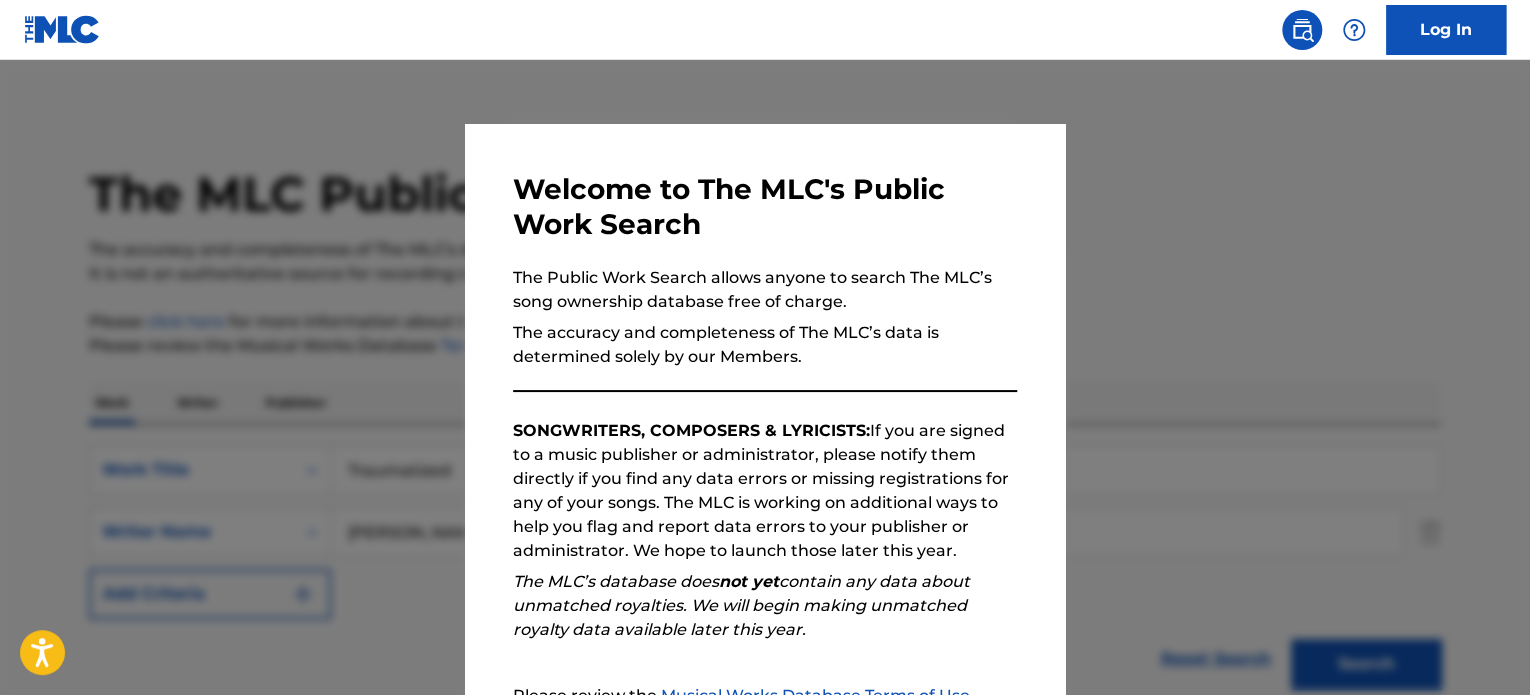 click at bounding box center [765, 407] 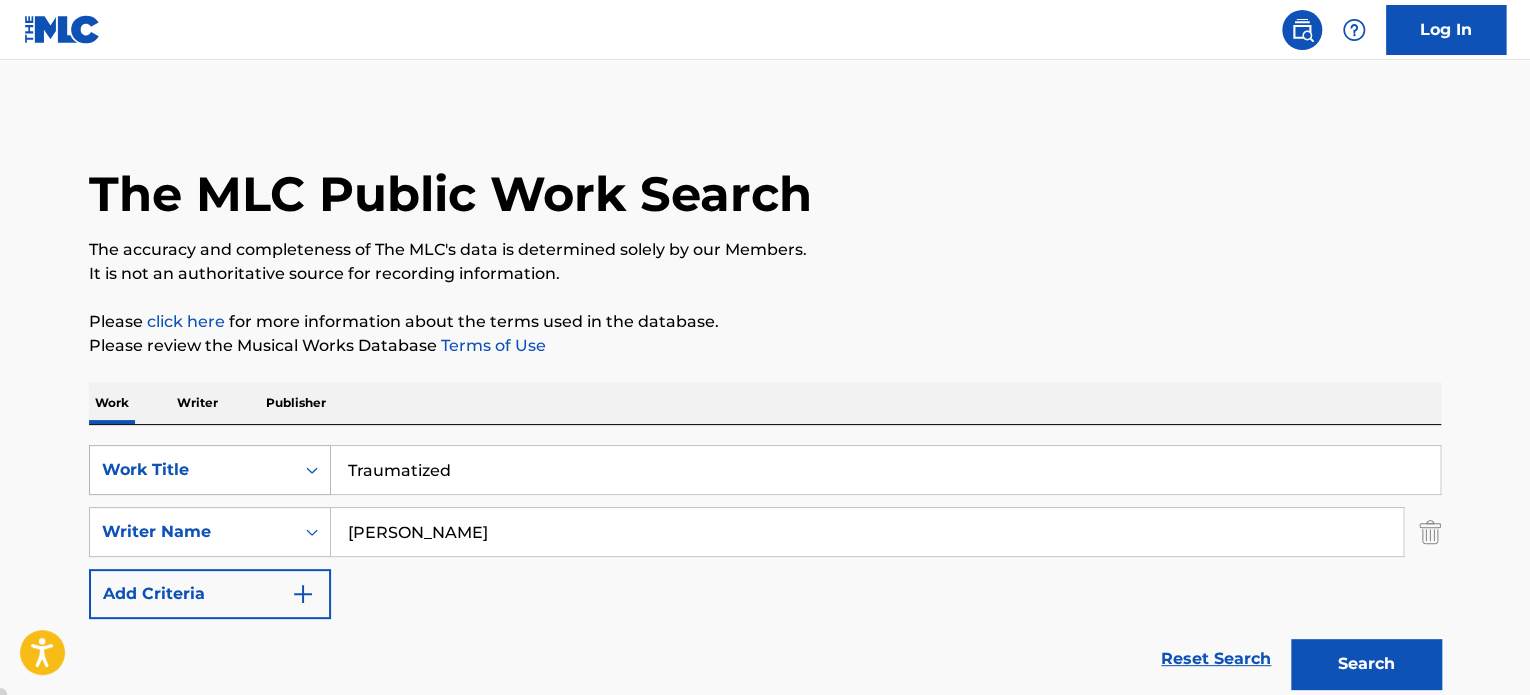 drag, startPoint x: 512, startPoint y: 477, endPoint x: 89, endPoint y: 451, distance: 423.7983 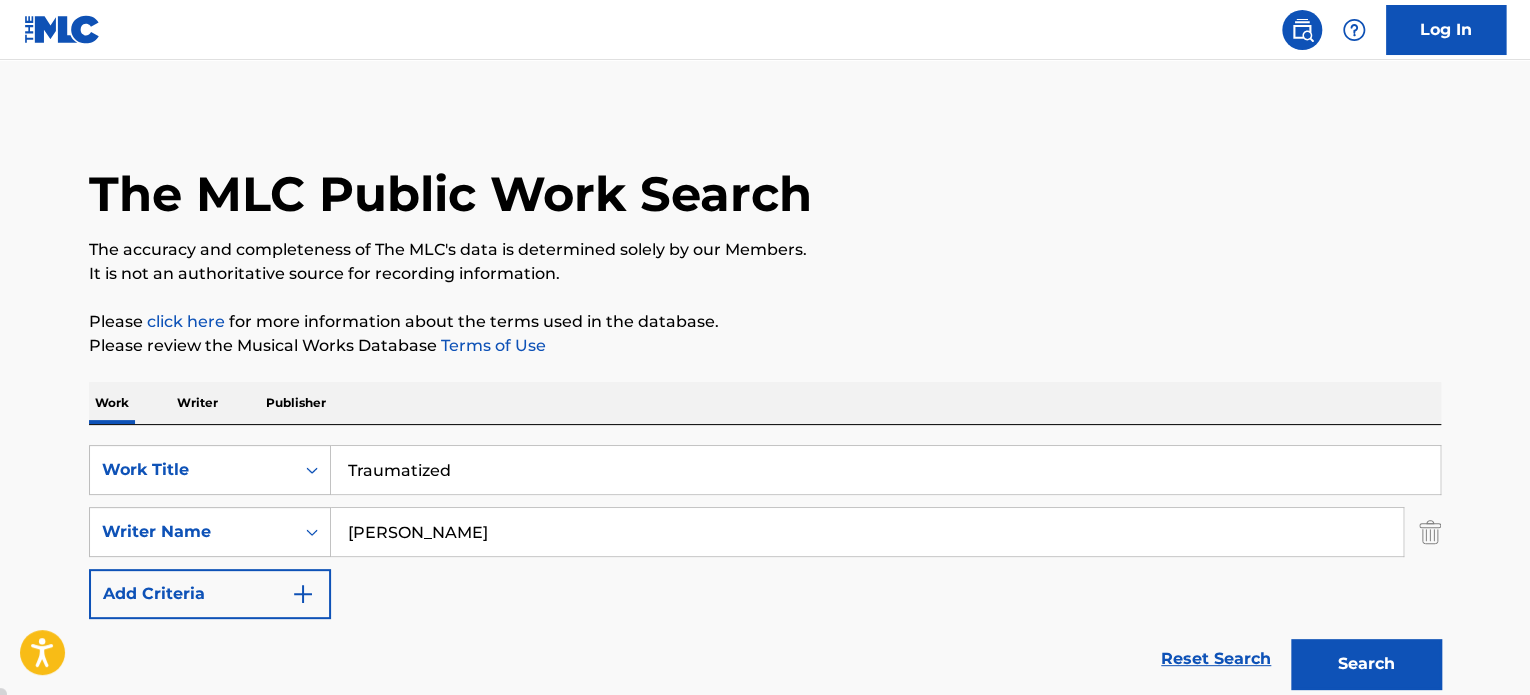 paste on "ap Out" 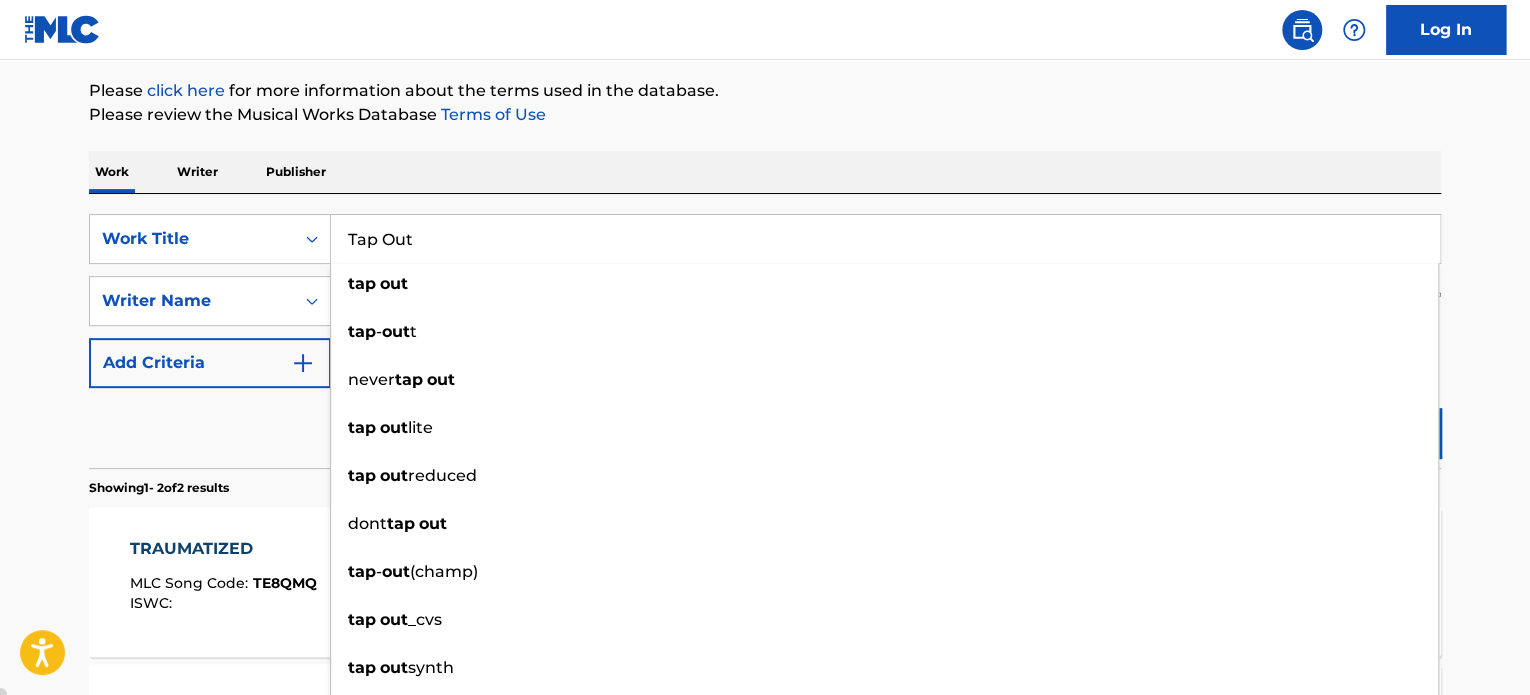 scroll, scrollTop: 400, scrollLeft: 0, axis: vertical 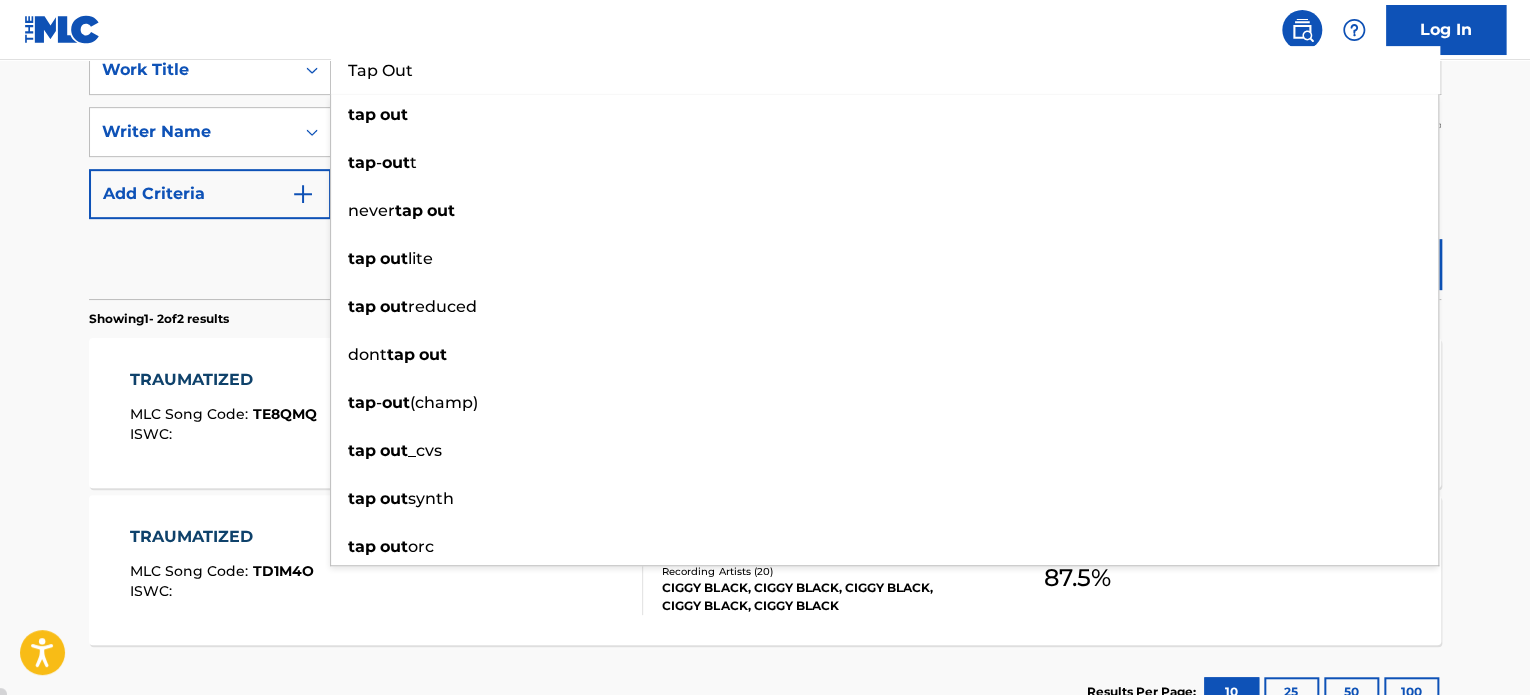 type on "Tap Out" 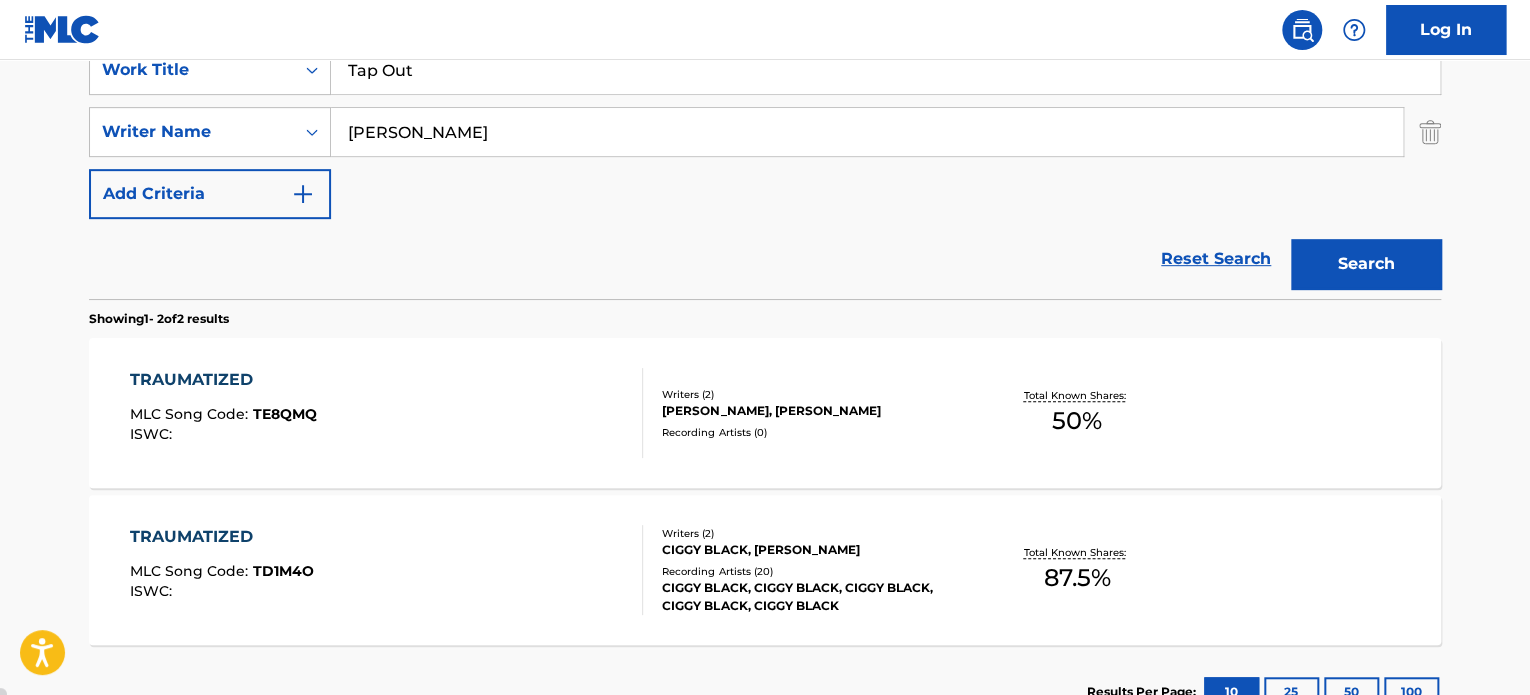 click on "Search" at bounding box center [1366, 264] 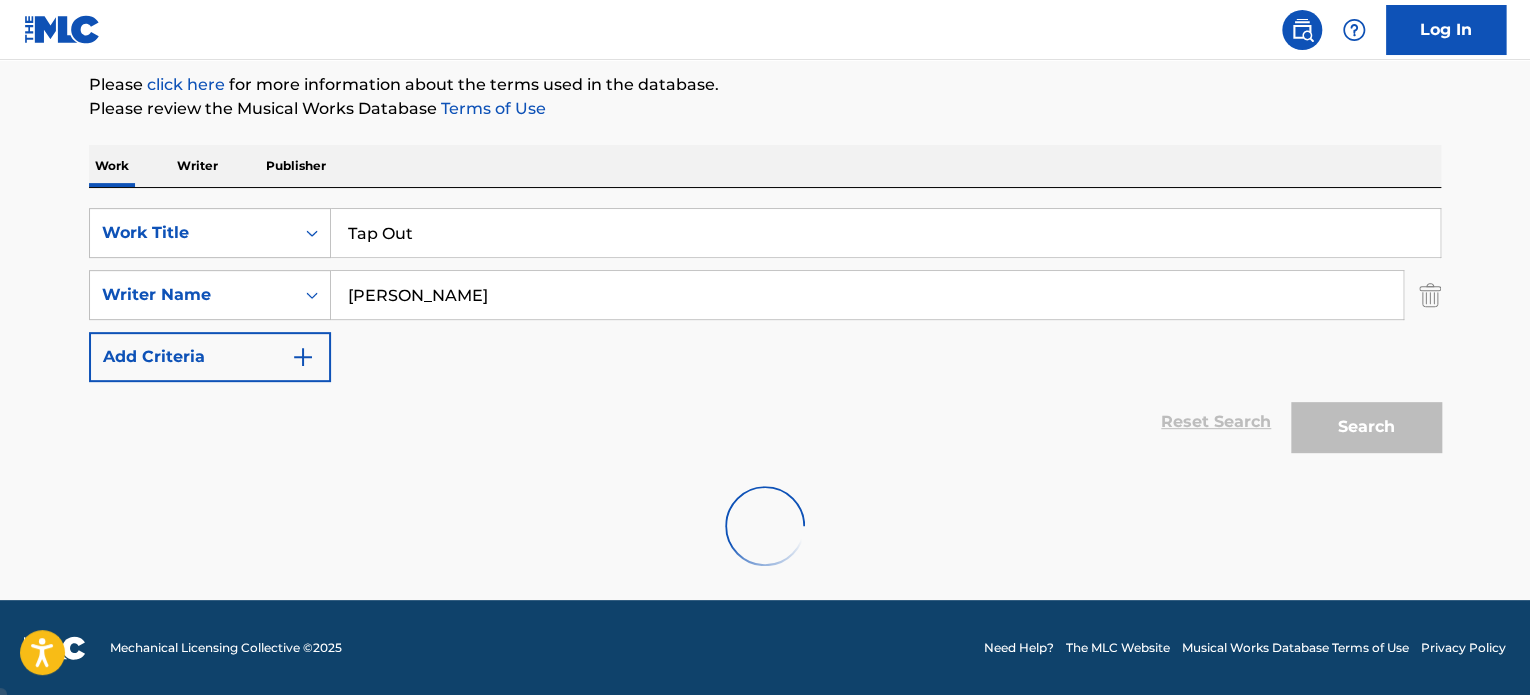 scroll, scrollTop: 400, scrollLeft: 0, axis: vertical 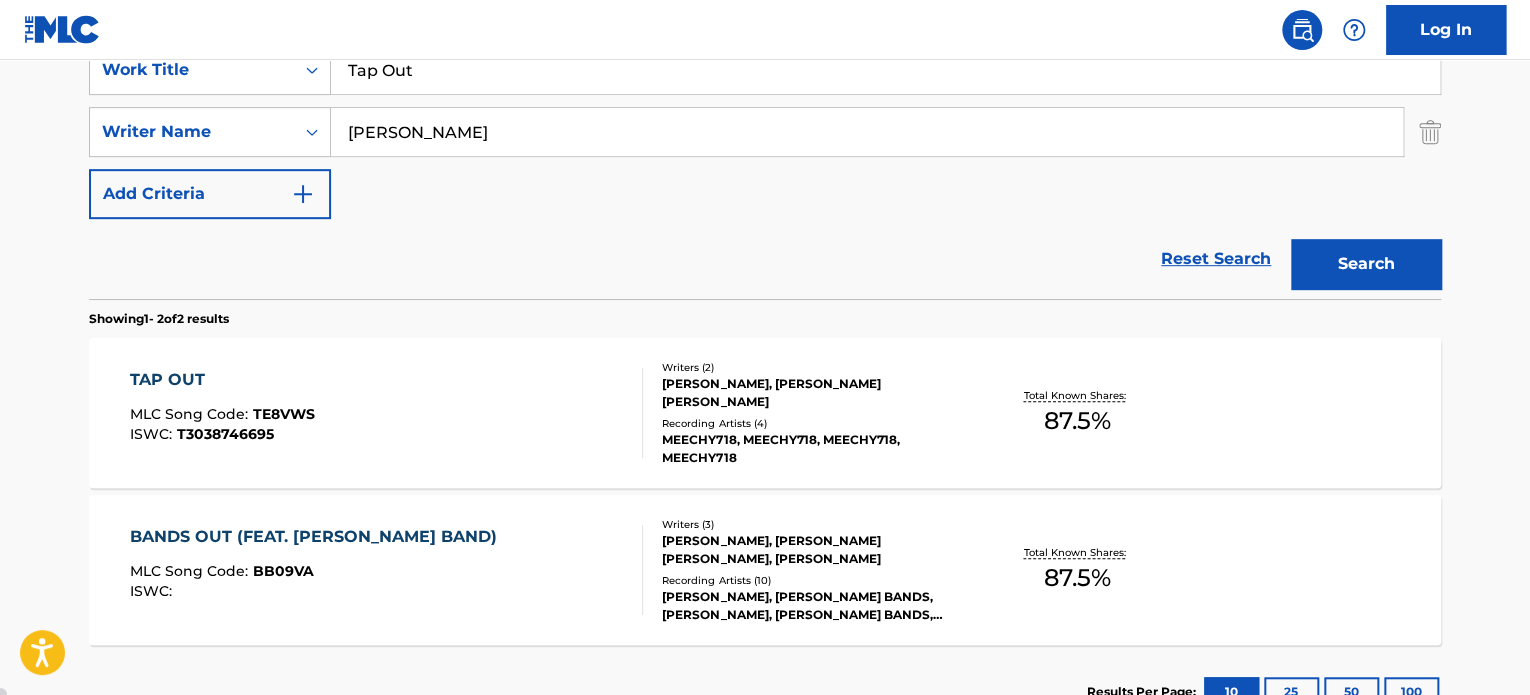 click on "Writers ( 2 )" at bounding box center [813, 367] 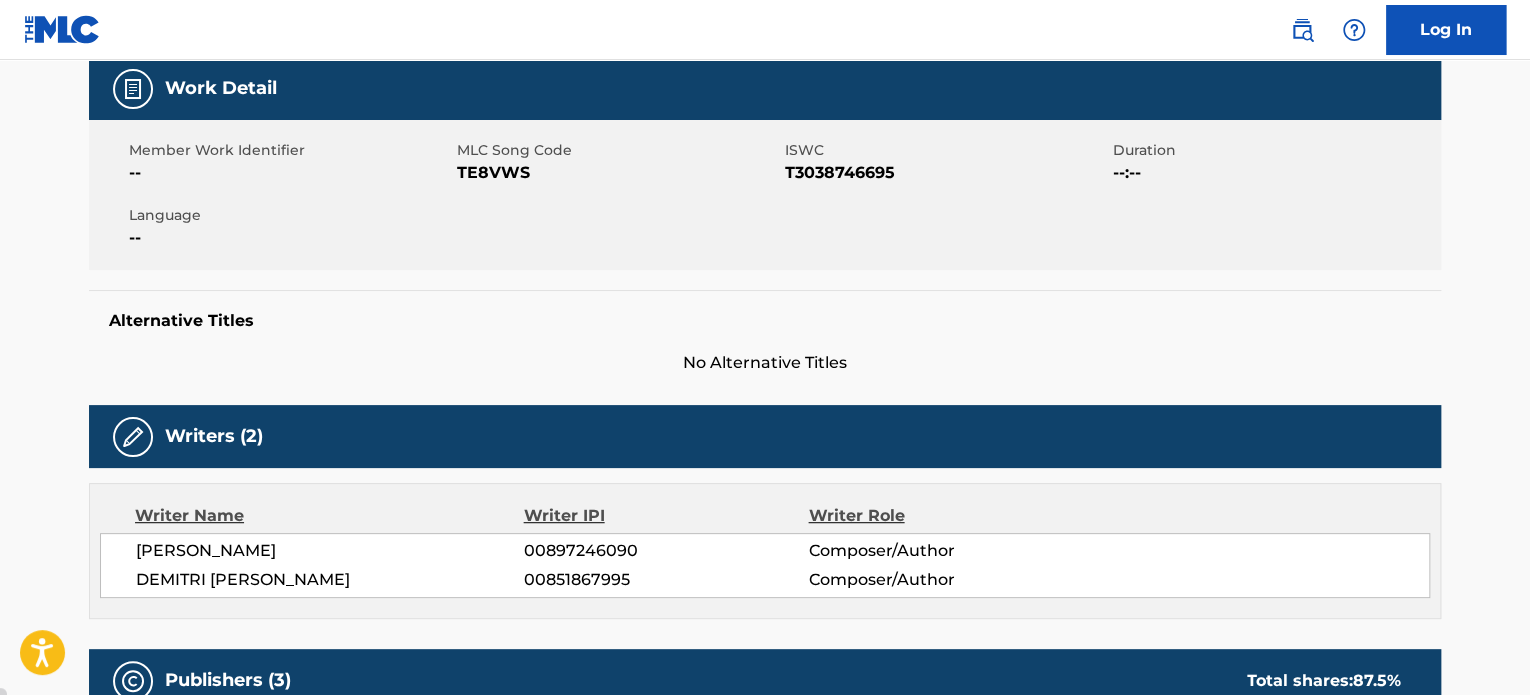 scroll, scrollTop: 300, scrollLeft: 0, axis: vertical 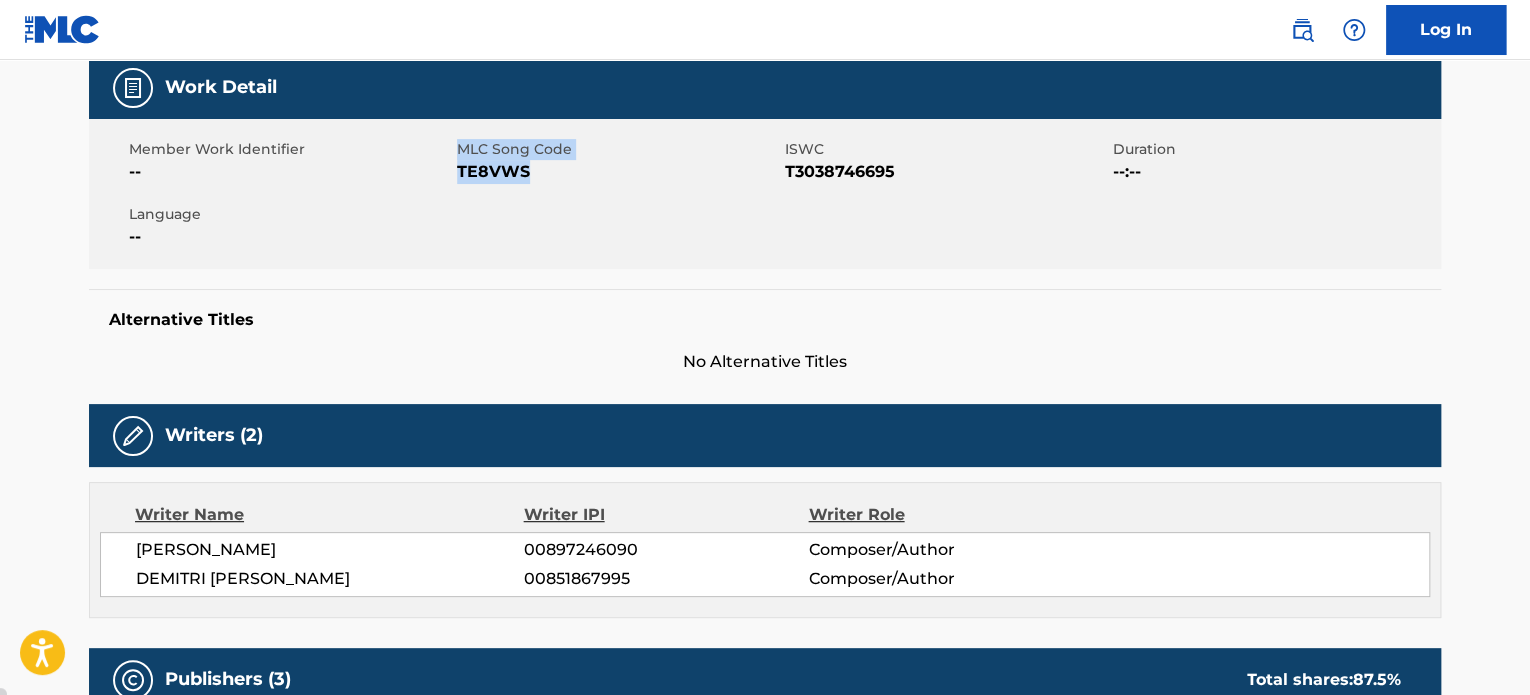 drag, startPoint x: 452, startPoint y: 172, endPoint x: 546, endPoint y: 171, distance: 94.00532 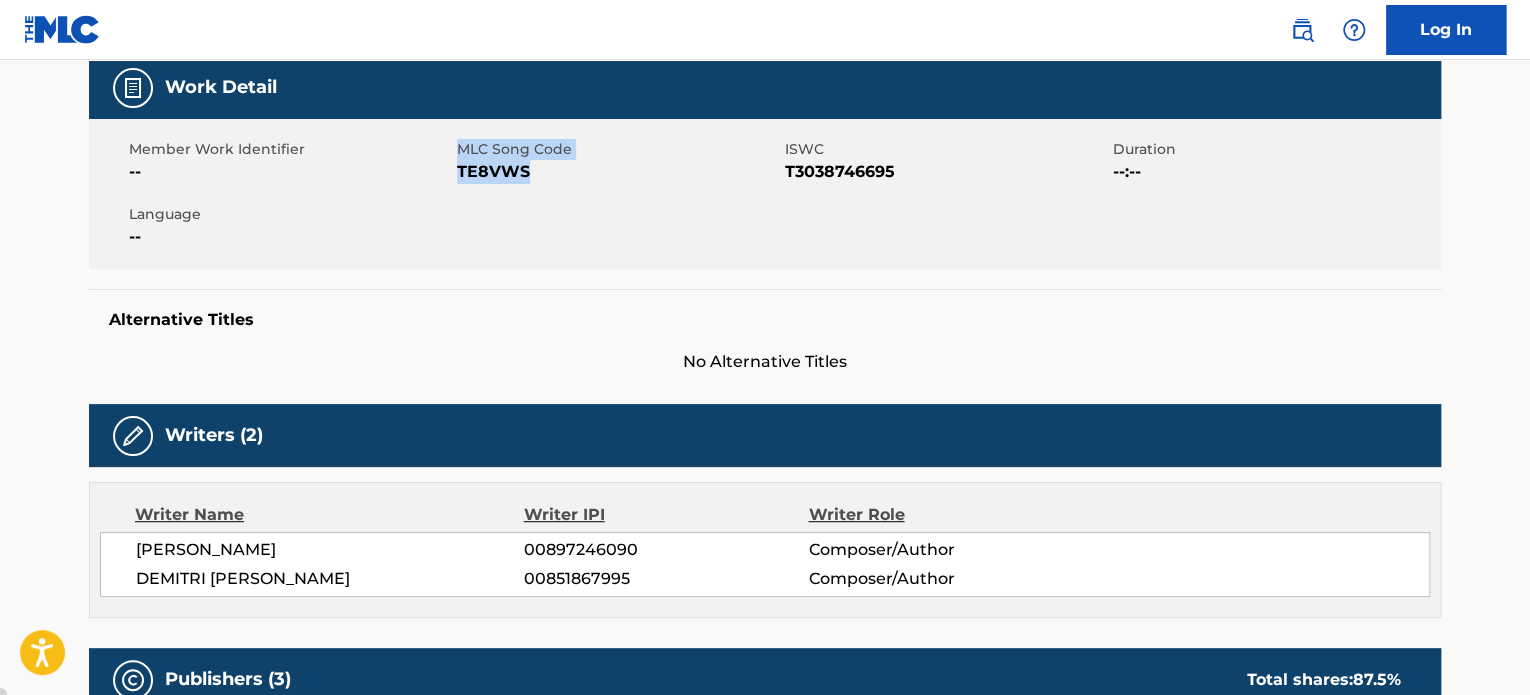 click on "TE8VWS" at bounding box center [618, 172] 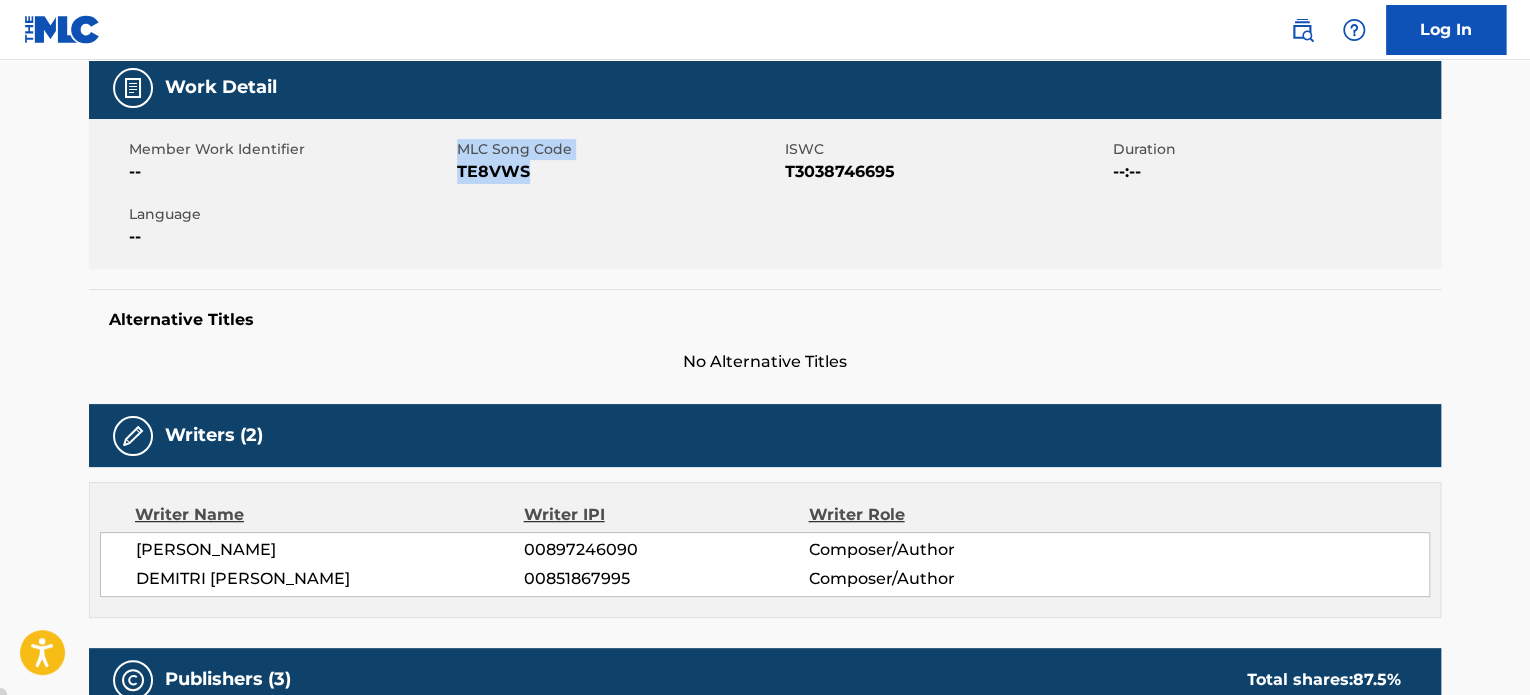 drag, startPoint x: 528, startPoint y: 173, endPoint x: 452, endPoint y: 174, distance: 76.00658 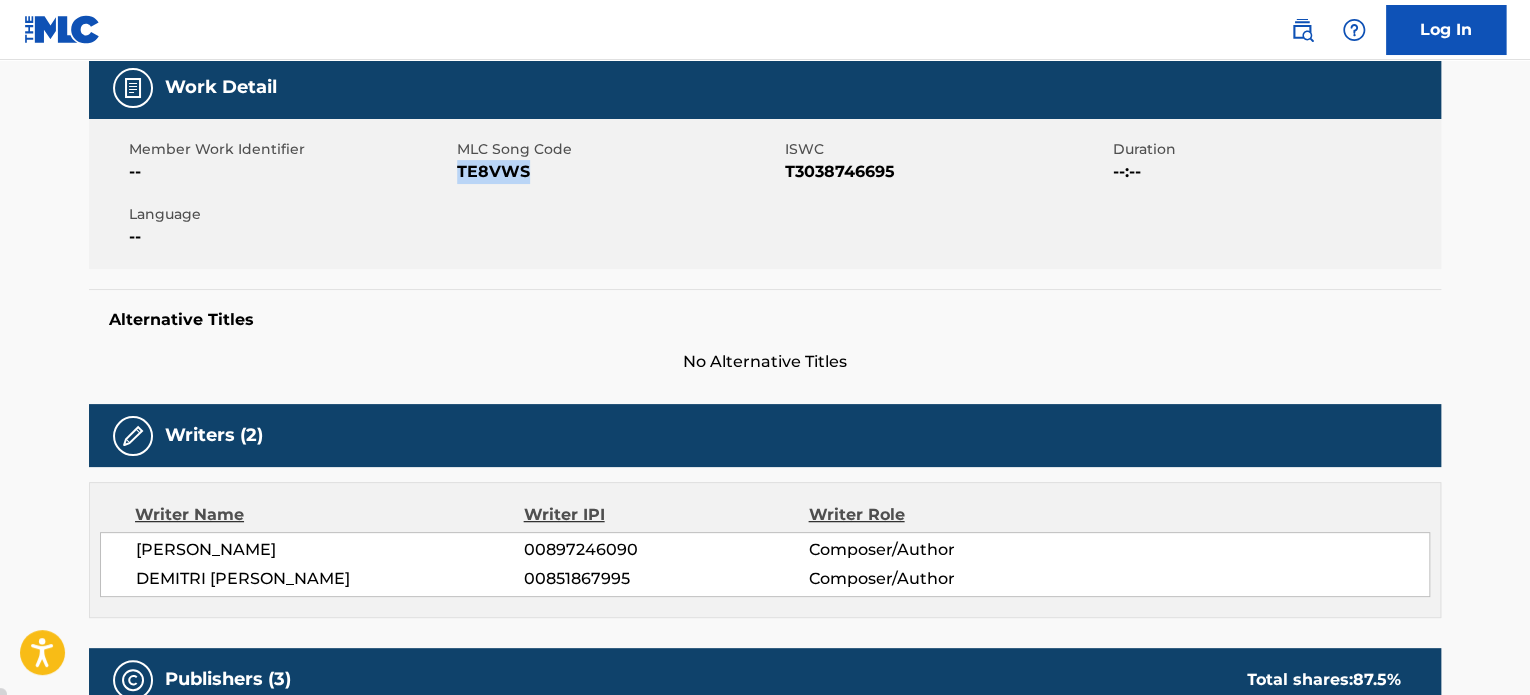 drag, startPoint x: 527, startPoint y: 172, endPoint x: 460, endPoint y: 173, distance: 67.00746 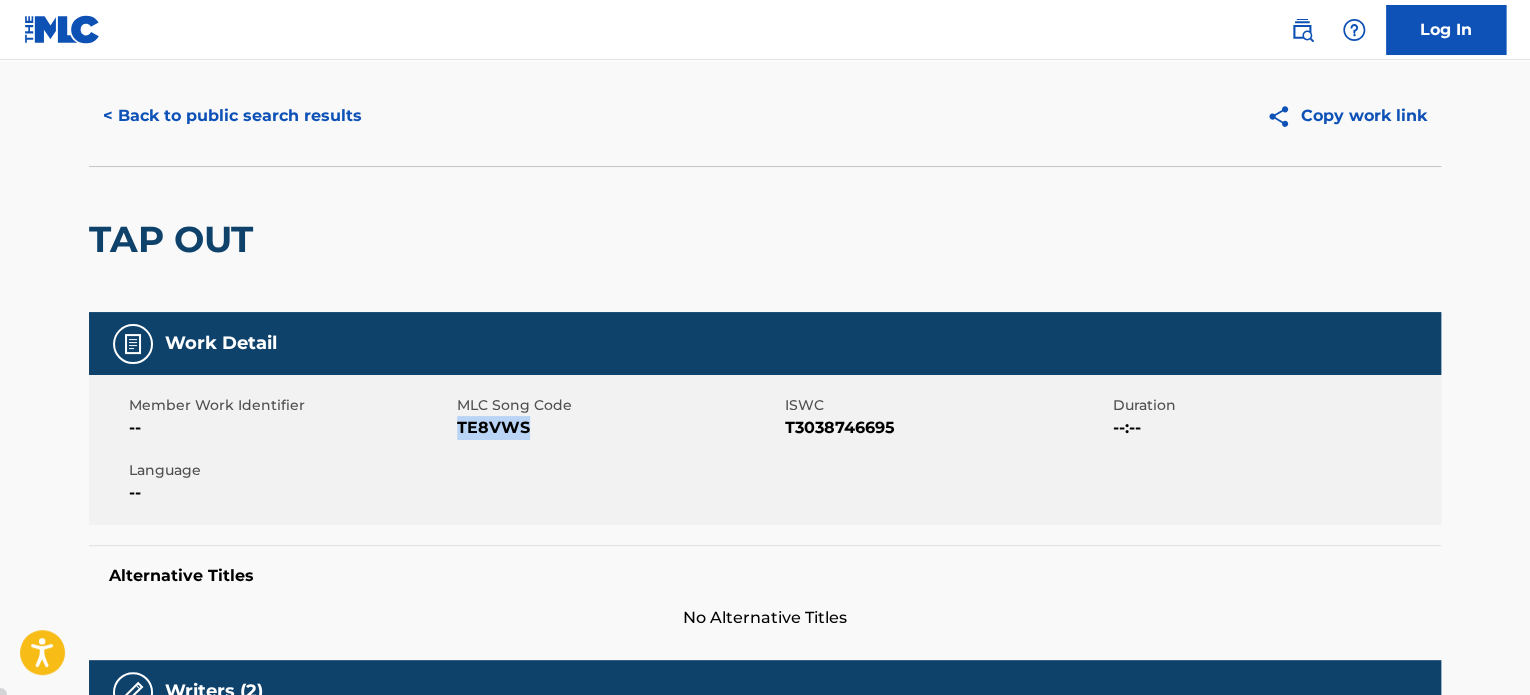 scroll, scrollTop: 0, scrollLeft: 0, axis: both 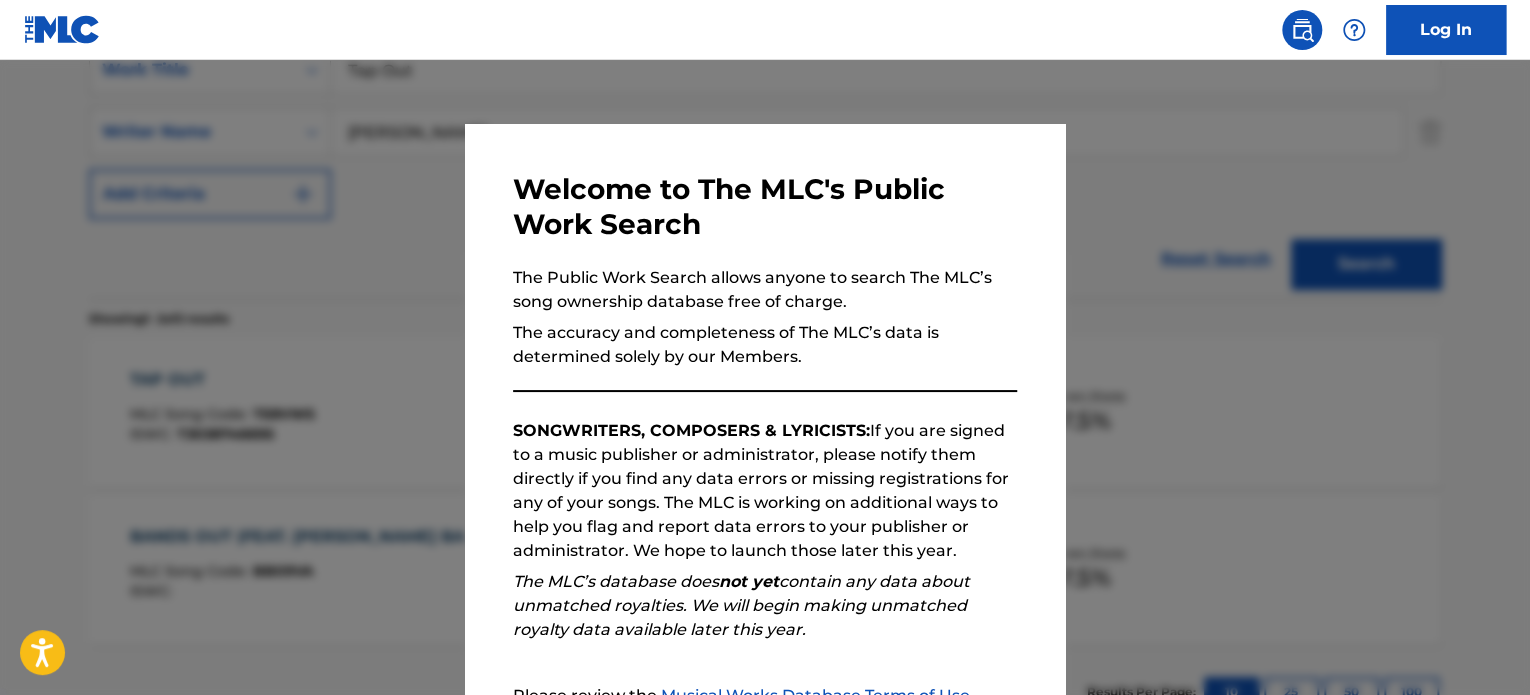 click at bounding box center [765, 407] 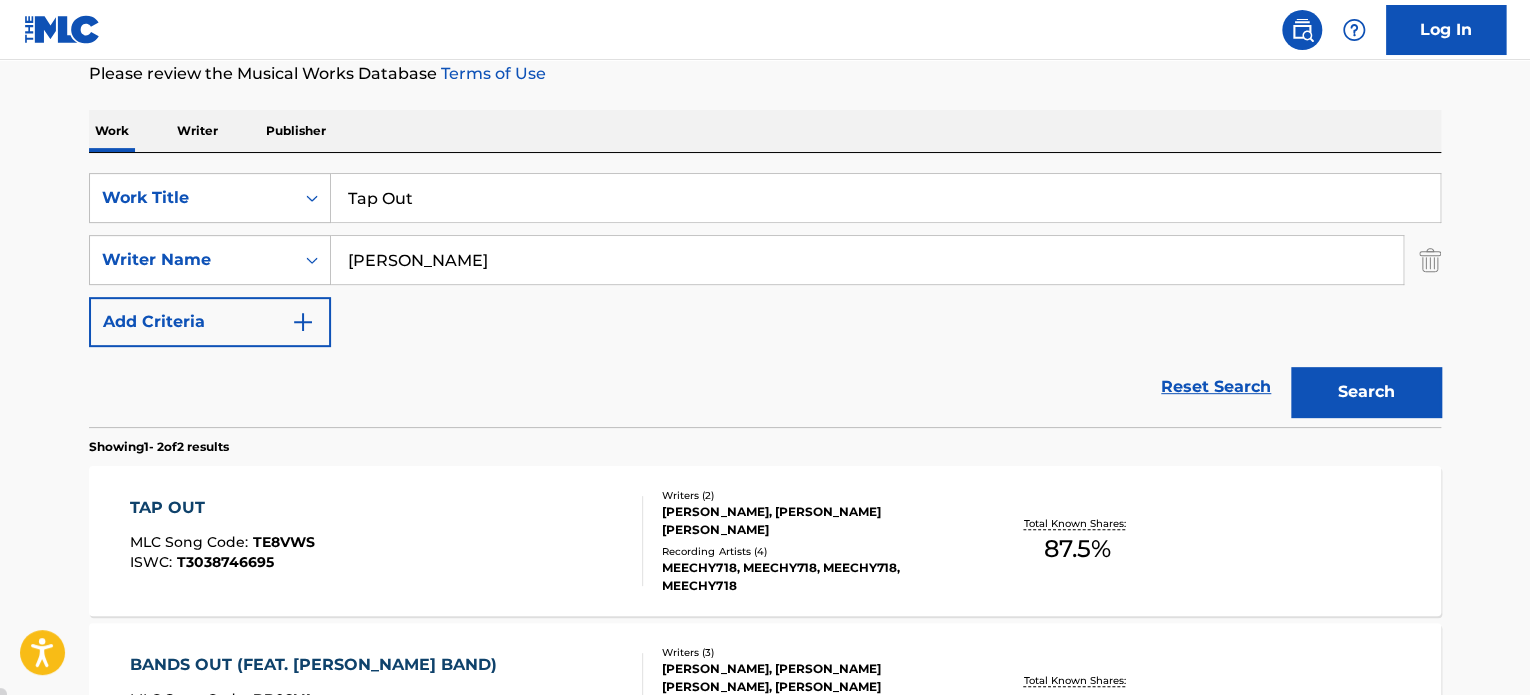 scroll, scrollTop: 235, scrollLeft: 0, axis: vertical 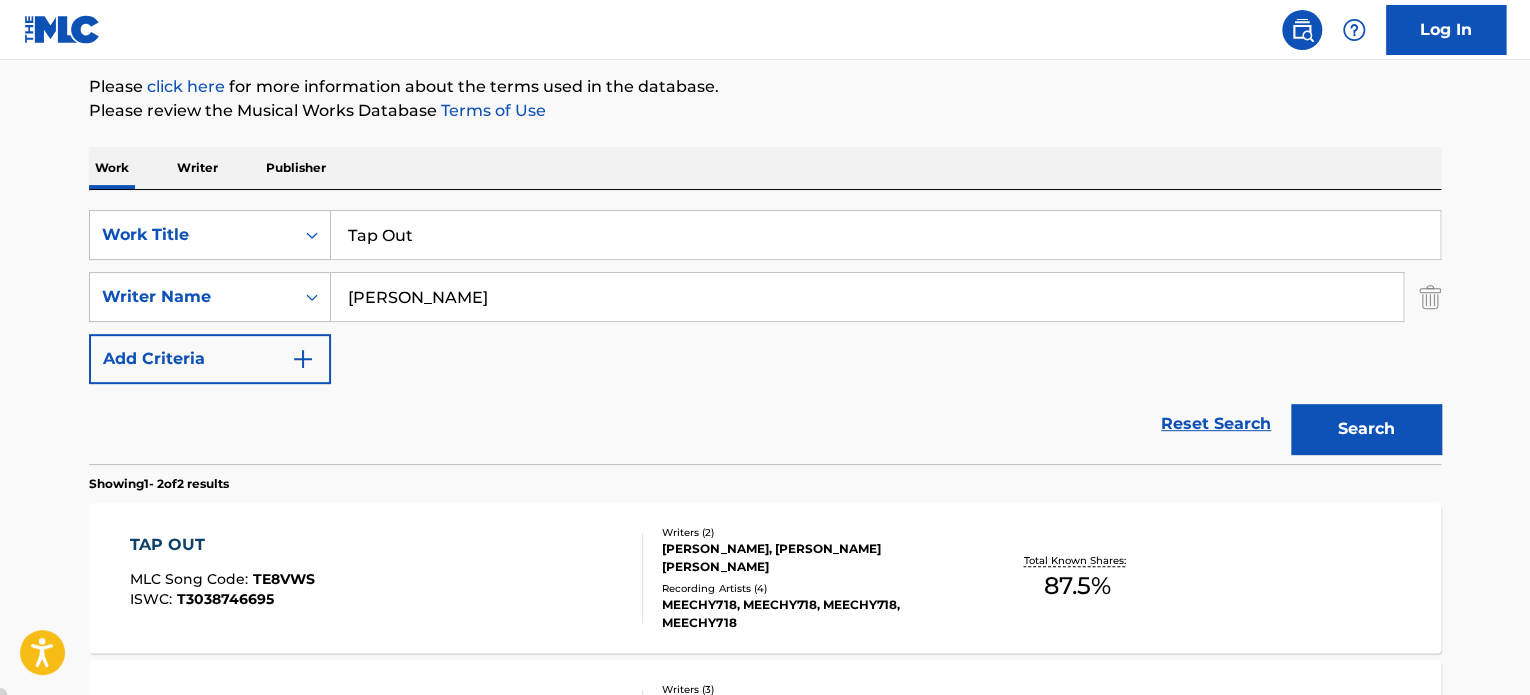 drag, startPoint x: 487, startPoint y: 221, endPoint x: 96, endPoint y: 202, distance: 391.46136 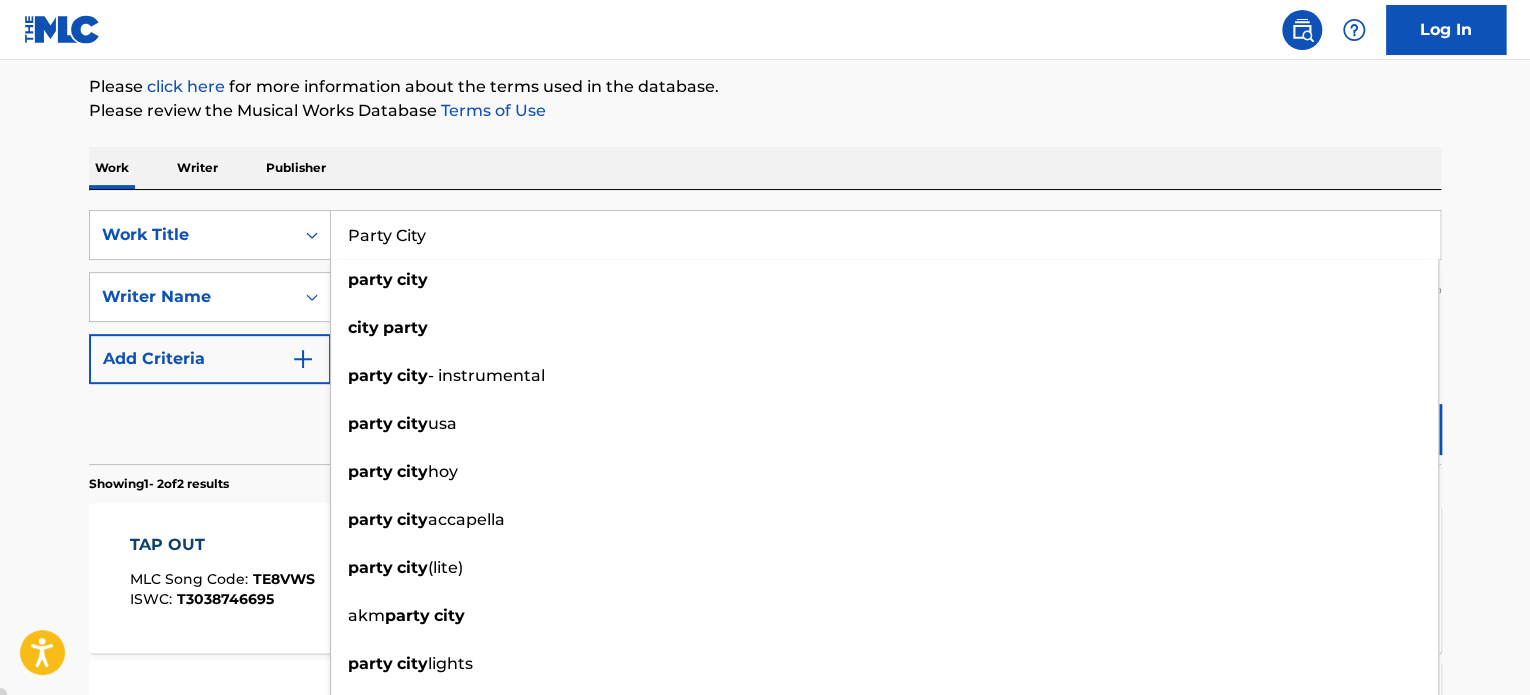 type on "Party City" 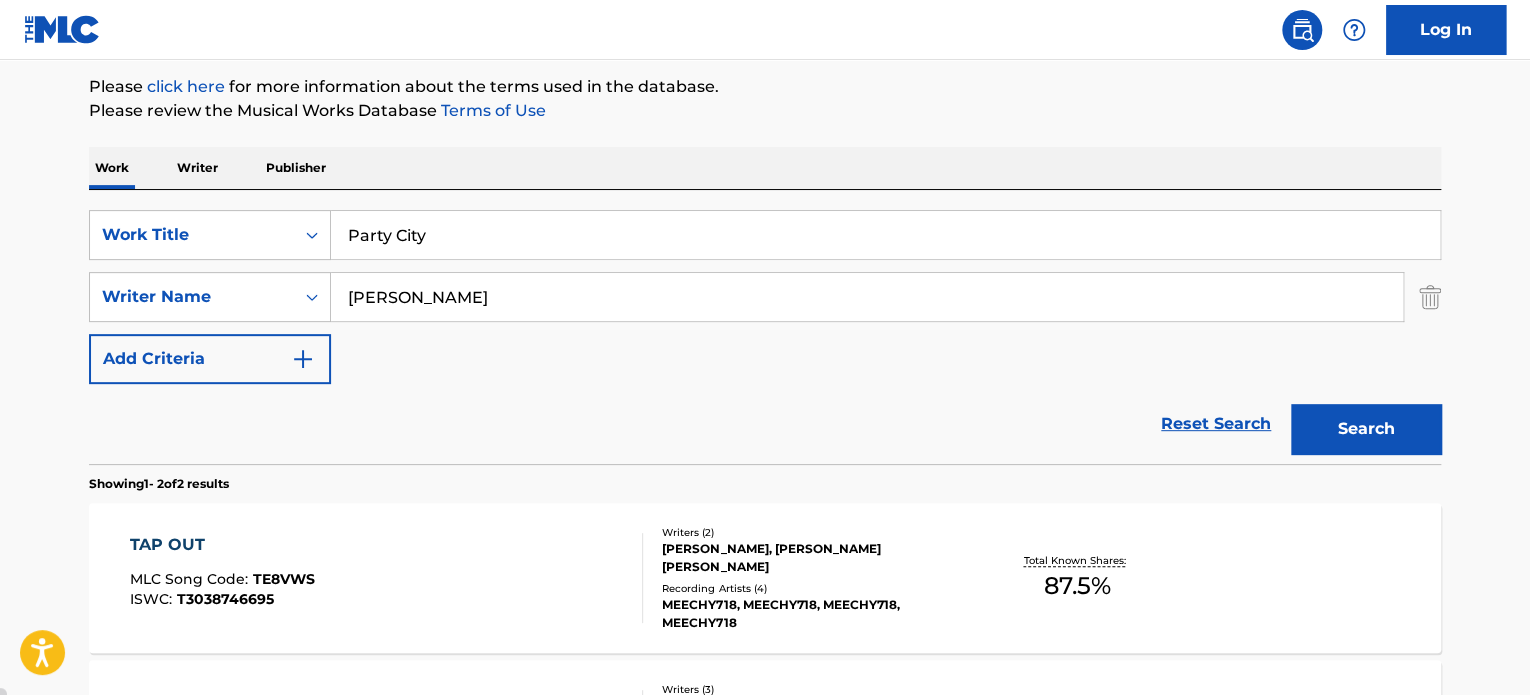 click on "Search" at bounding box center (1366, 429) 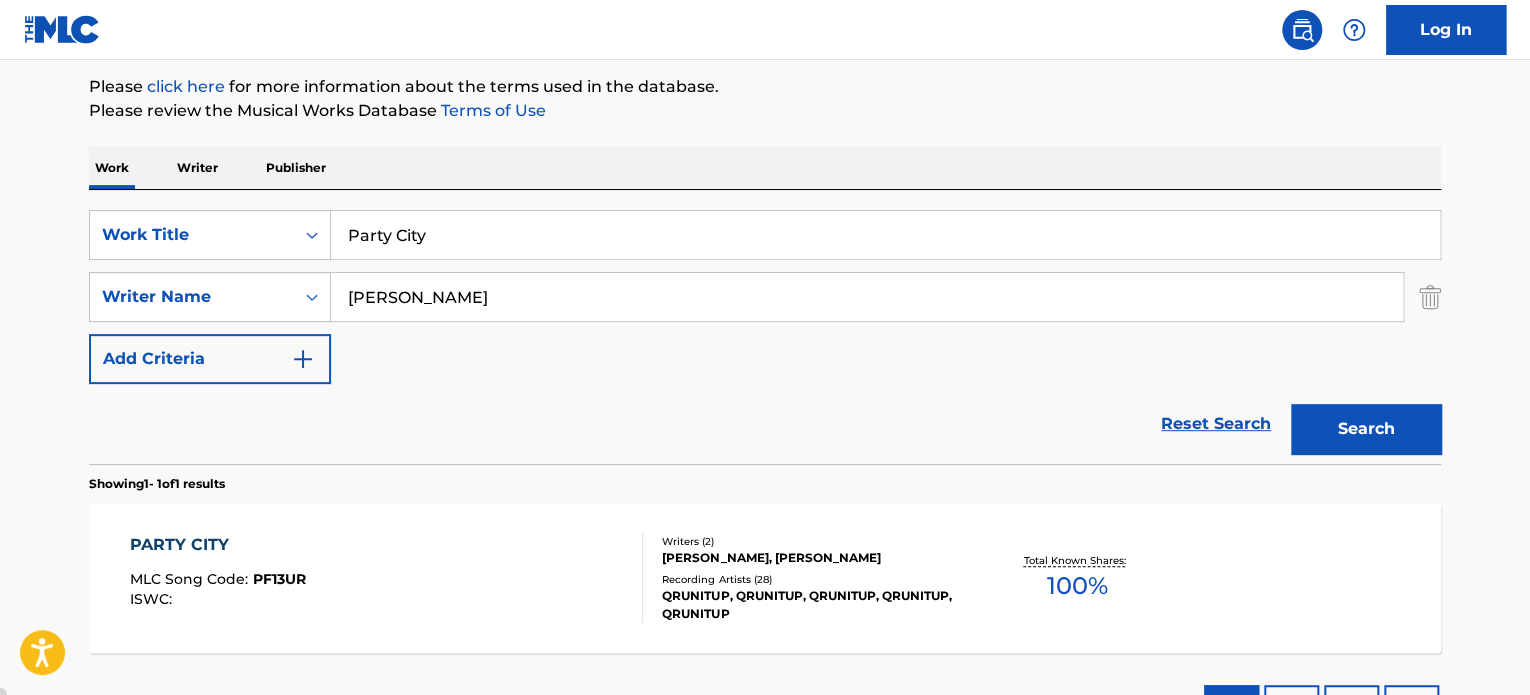 click on "PARTY CITY" at bounding box center (218, 545) 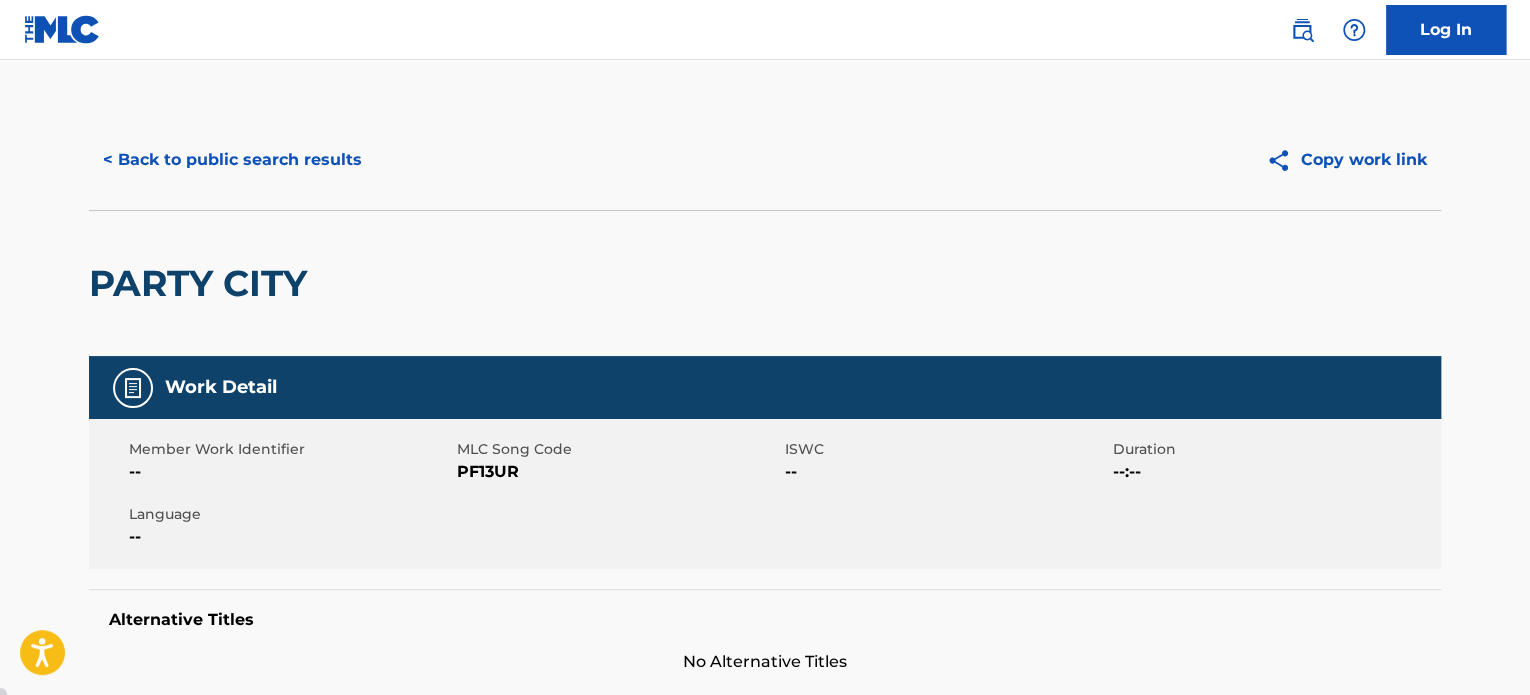 scroll, scrollTop: 300, scrollLeft: 0, axis: vertical 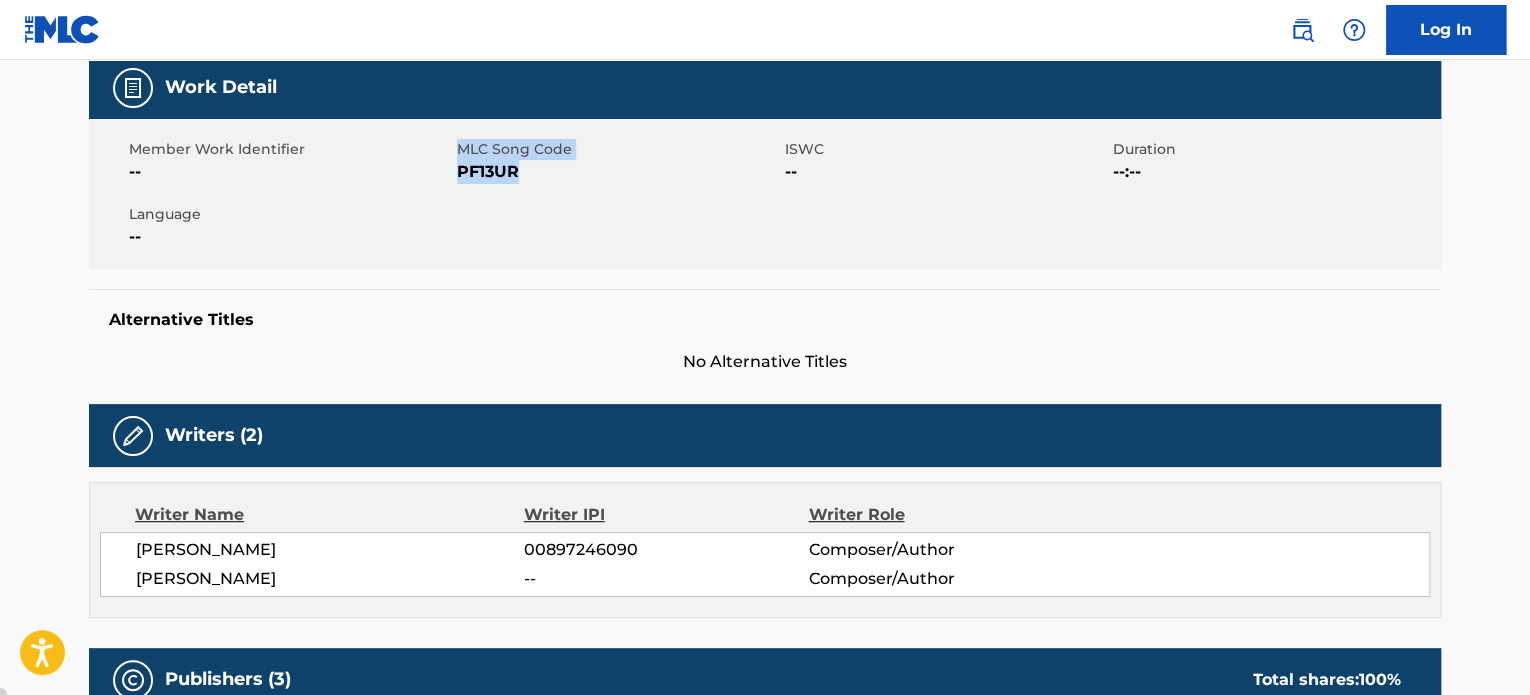 drag, startPoint x: 534, startPoint y: 170, endPoint x: 466, endPoint y: 167, distance: 68.06615 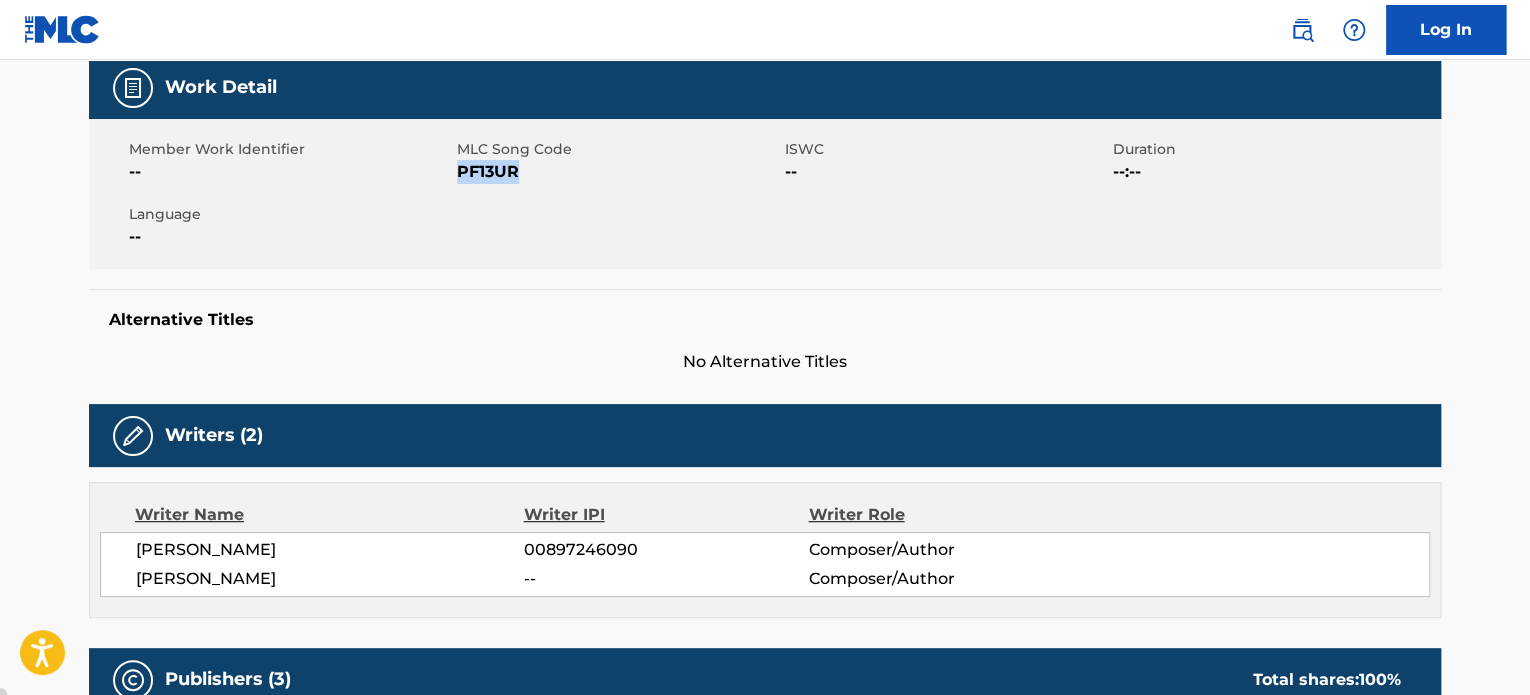 drag, startPoint x: 517, startPoint y: 172, endPoint x: 460, endPoint y: 173, distance: 57.00877 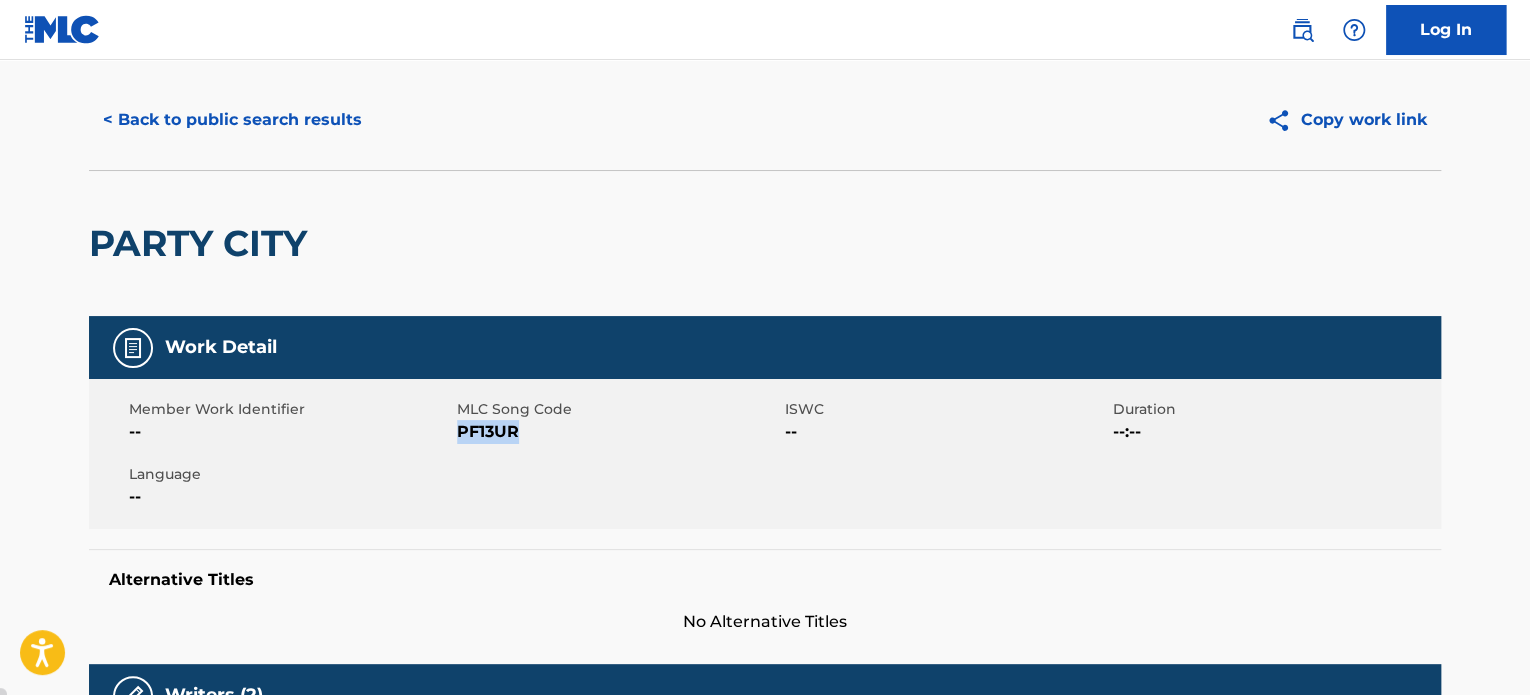 scroll, scrollTop: 0, scrollLeft: 0, axis: both 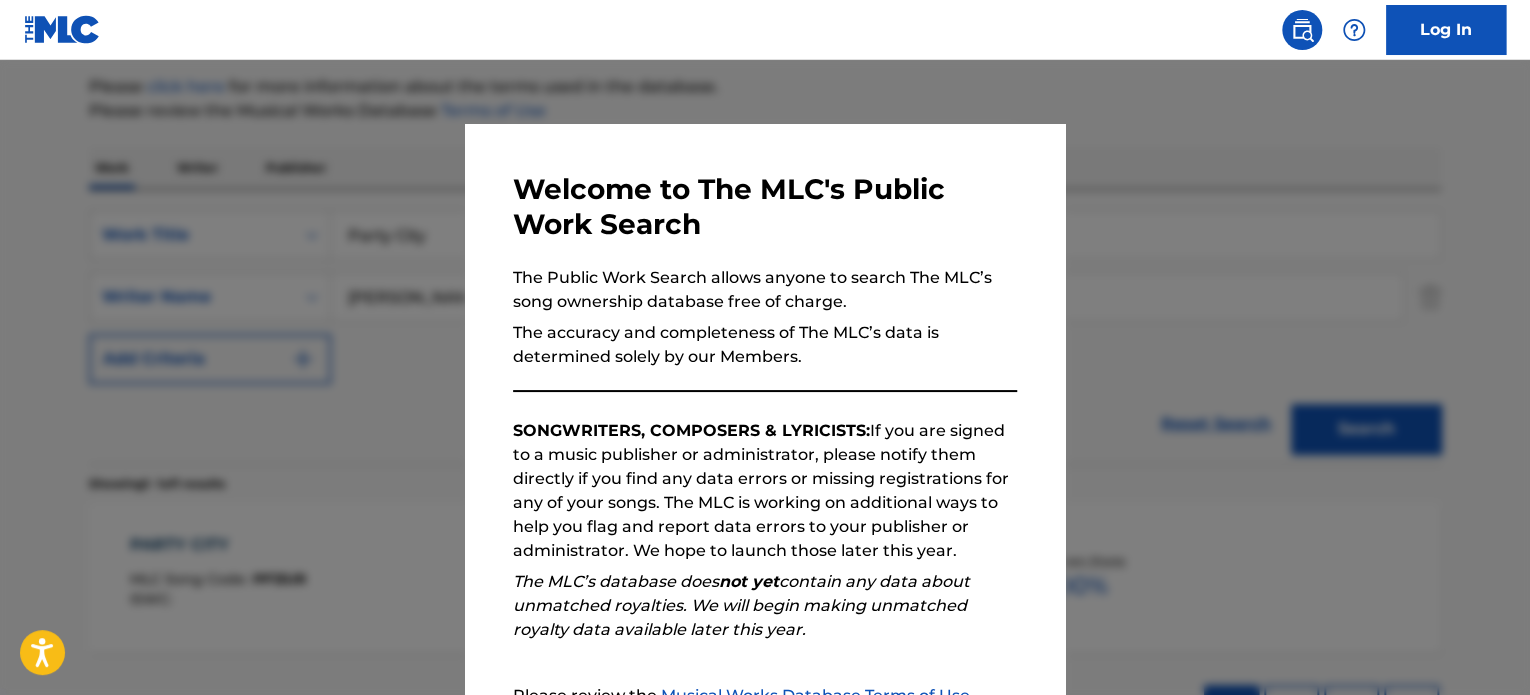 click at bounding box center [765, 407] 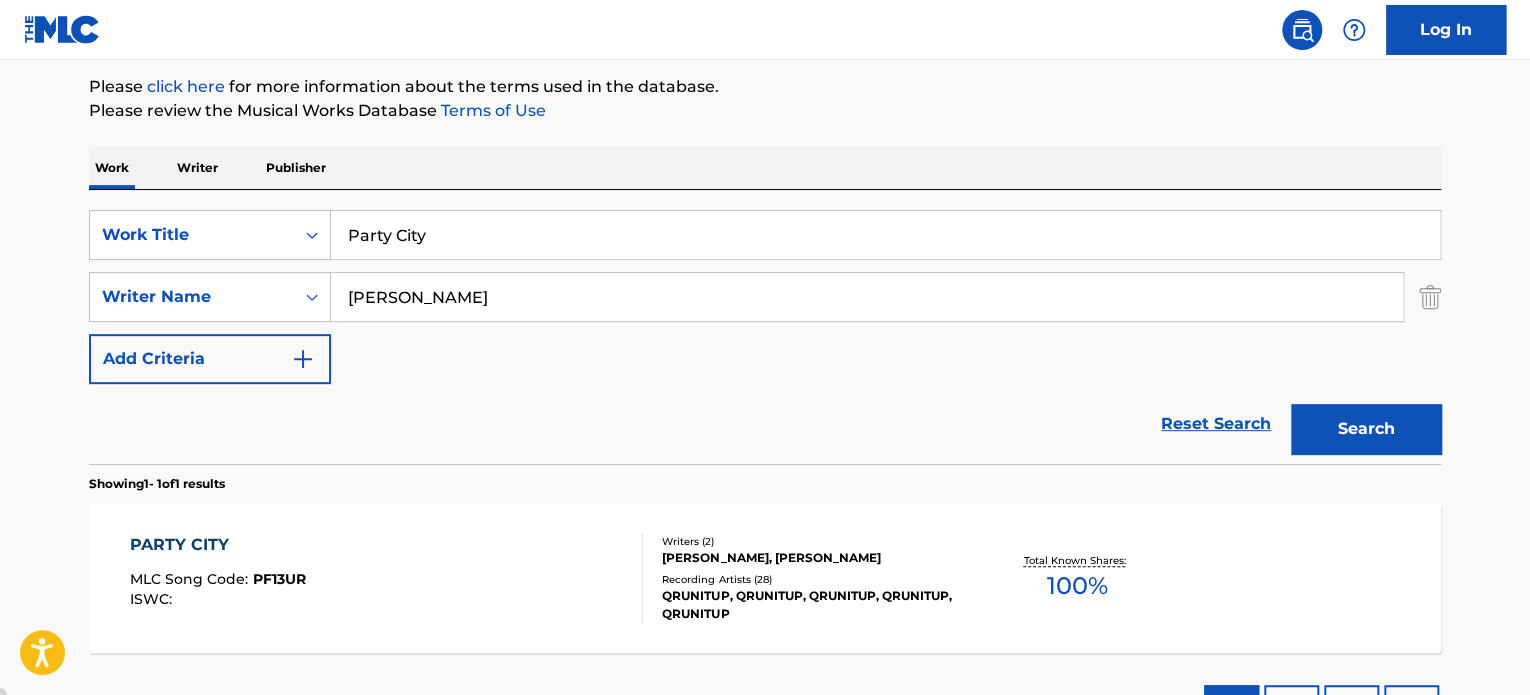 drag, startPoint x: 562, startPoint y: 239, endPoint x: 146, endPoint y: 188, distance: 419.11453 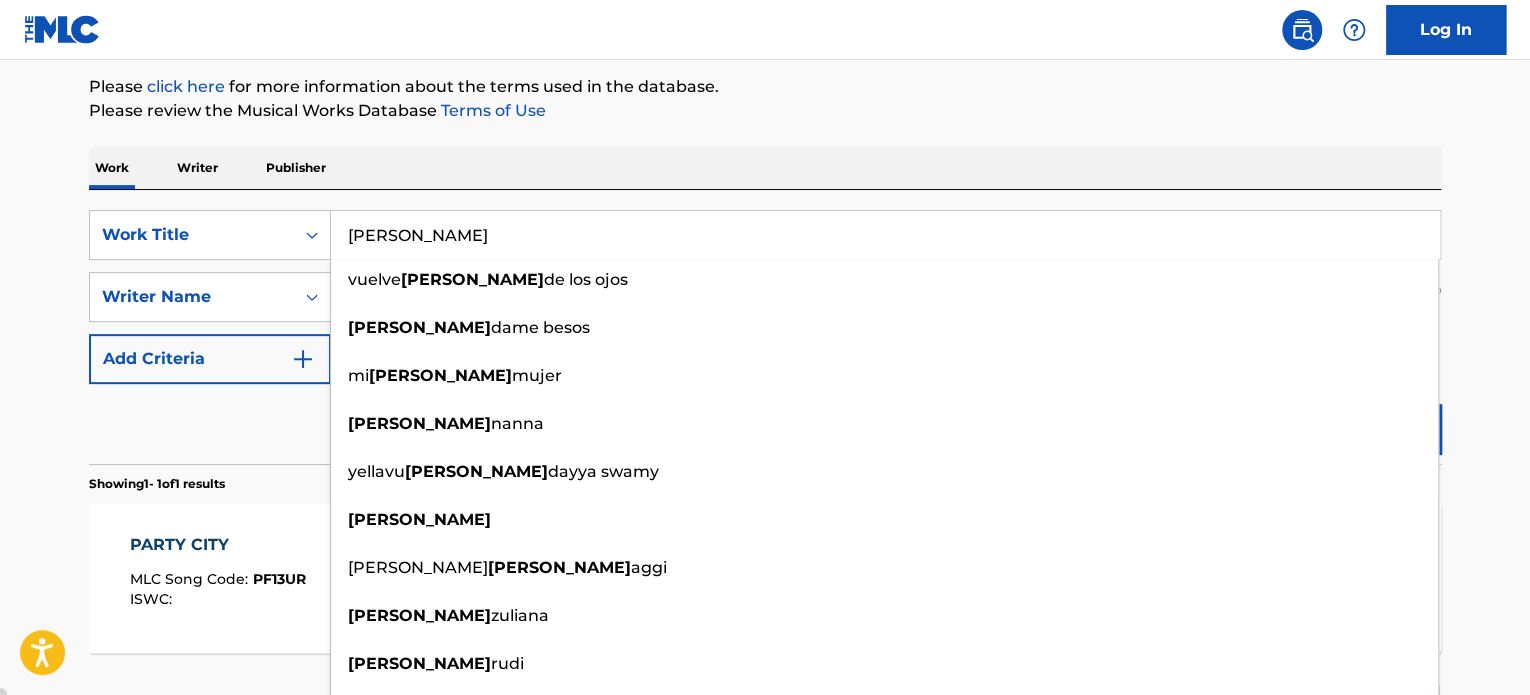 type on "[PERSON_NAME]" 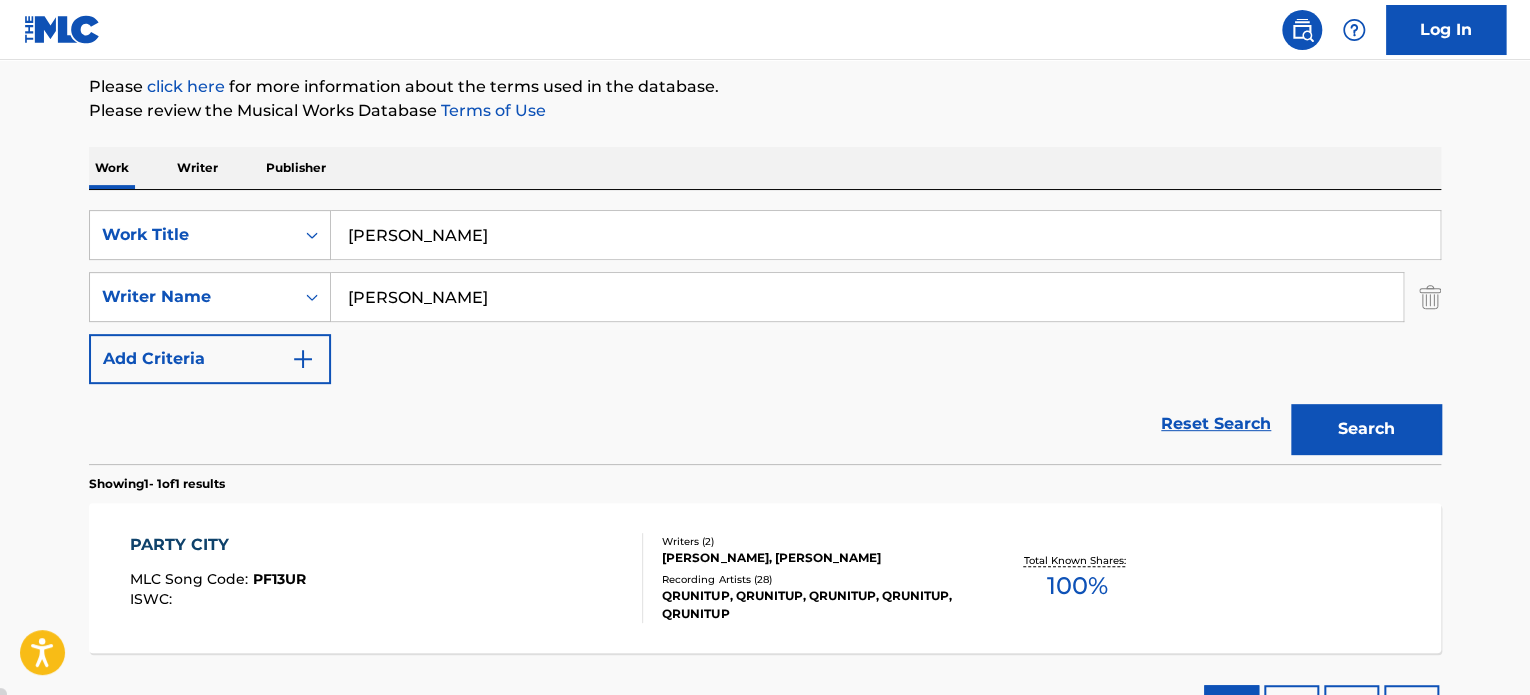 click on "Please review the Musical Works Database   Terms of Use" at bounding box center (765, 111) 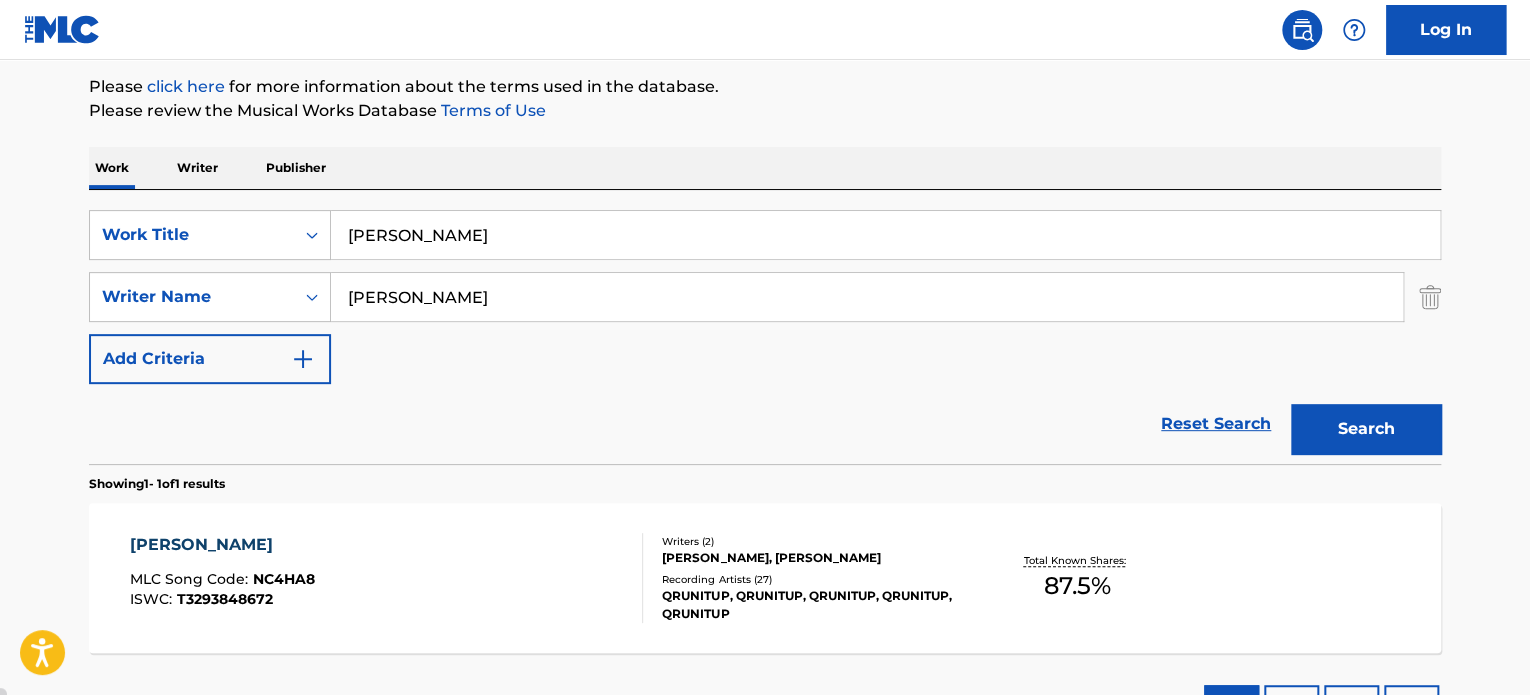 click on "[PERSON_NAME]" at bounding box center (222, 545) 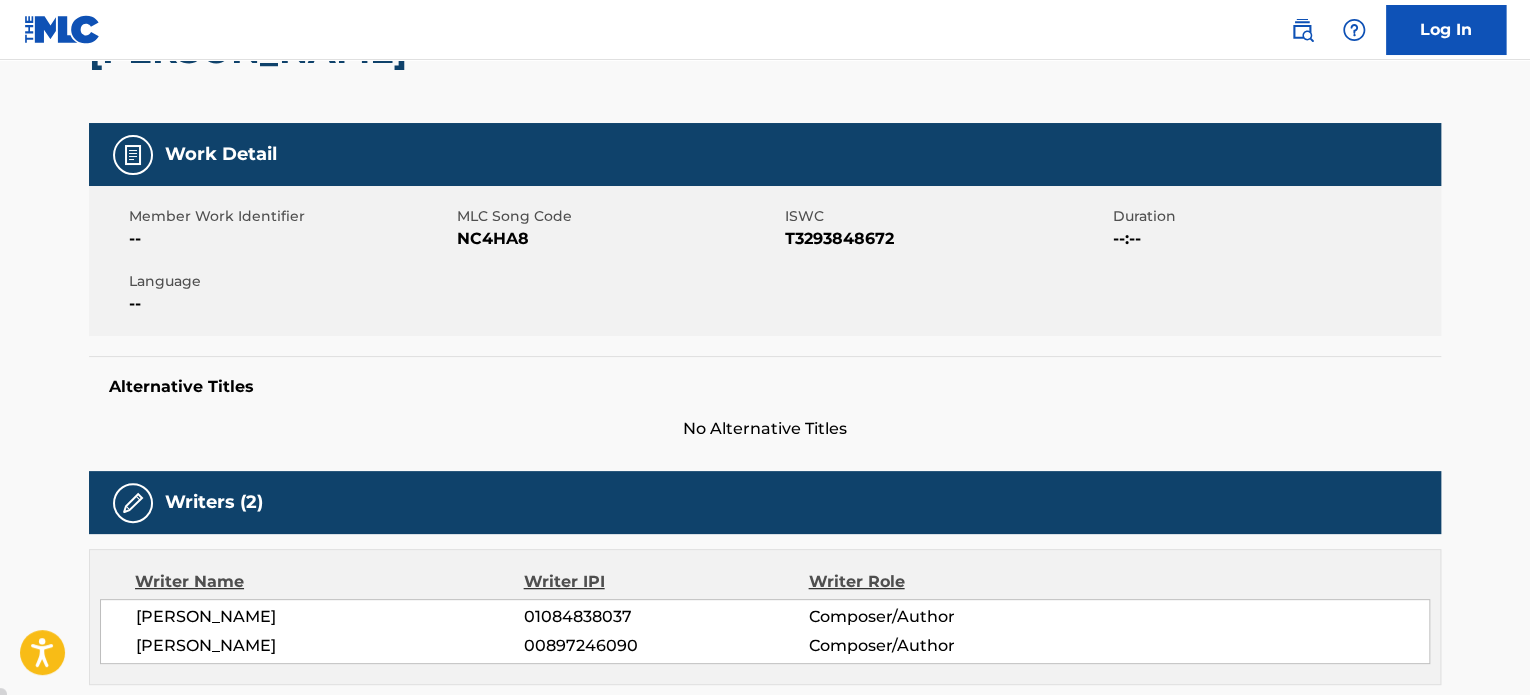 scroll, scrollTop: 300, scrollLeft: 0, axis: vertical 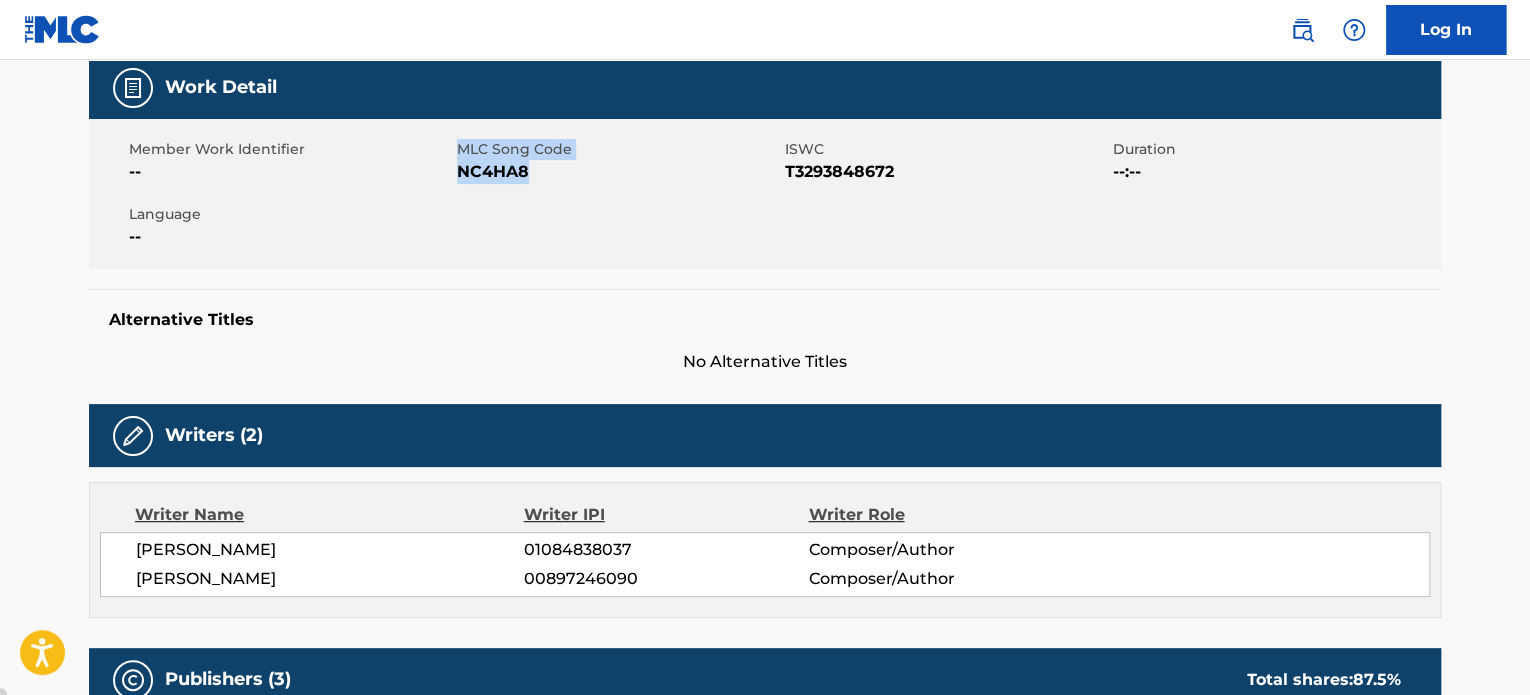 drag, startPoint x: 541, startPoint y: 175, endPoint x: 448, endPoint y: 171, distance: 93.08598 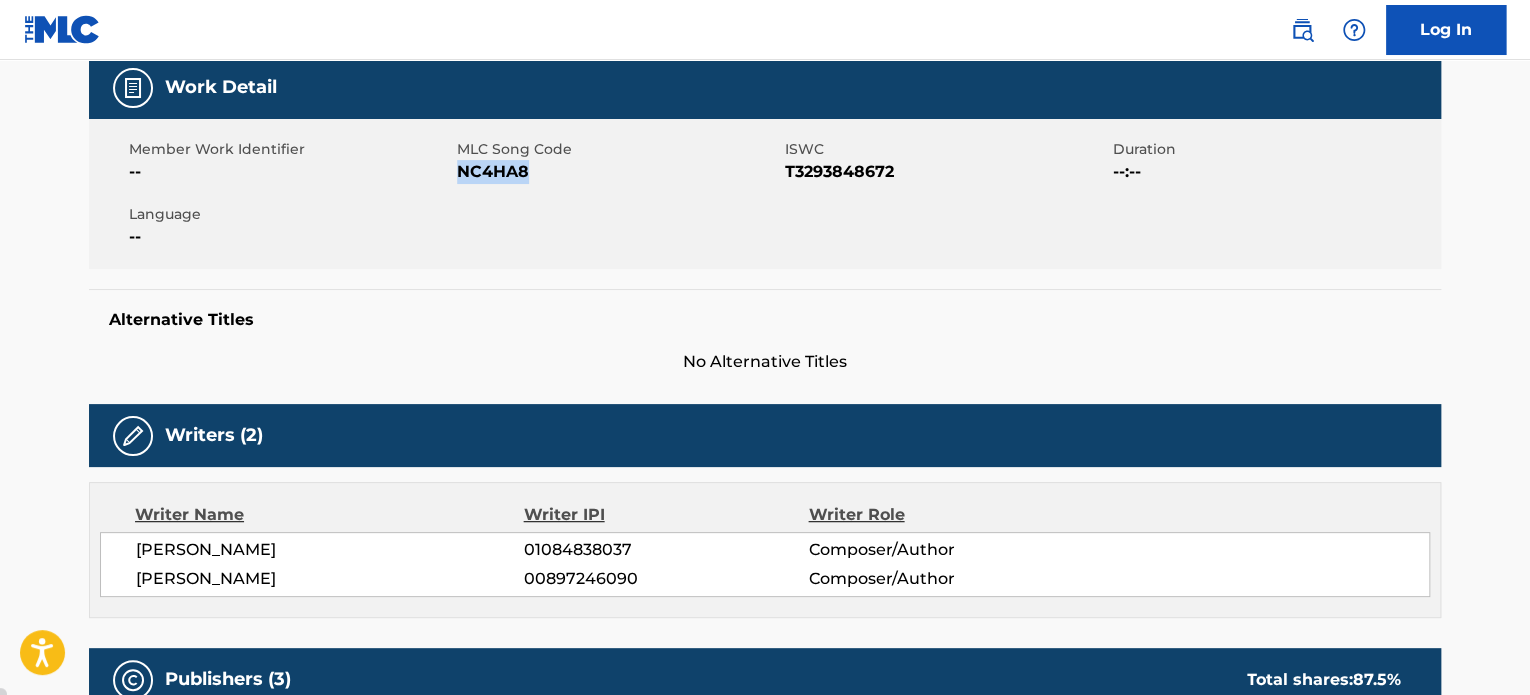 drag, startPoint x: 461, startPoint y: 171, endPoint x: 528, endPoint y: 165, distance: 67.26812 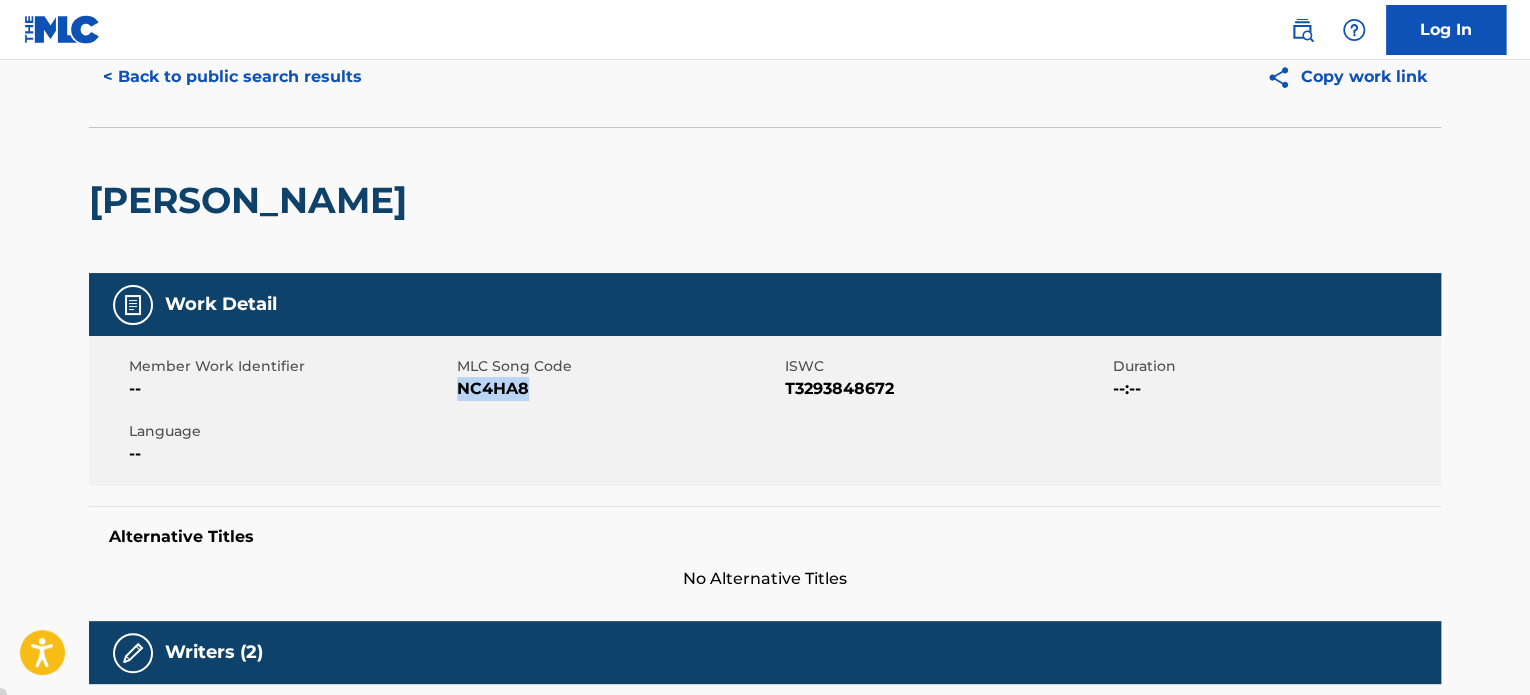 scroll, scrollTop: 0, scrollLeft: 0, axis: both 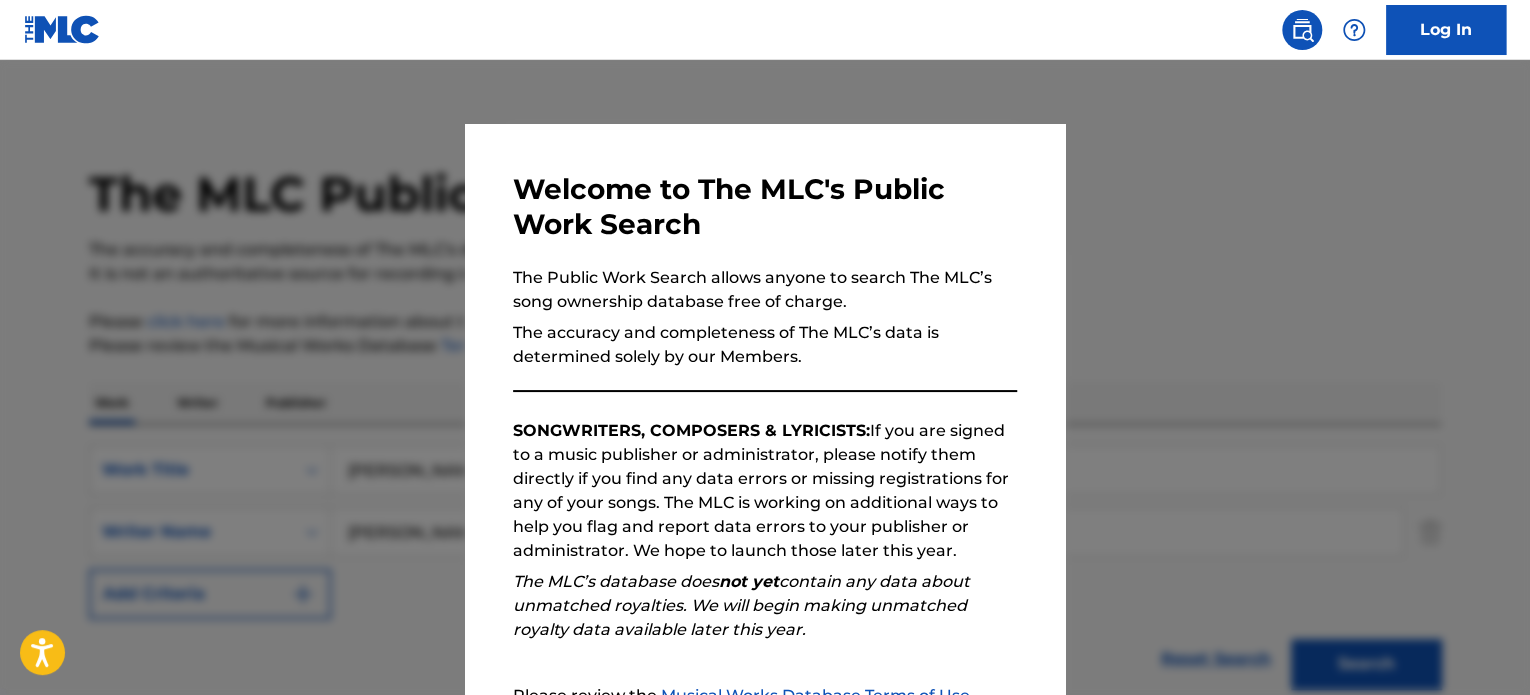 click at bounding box center (765, 407) 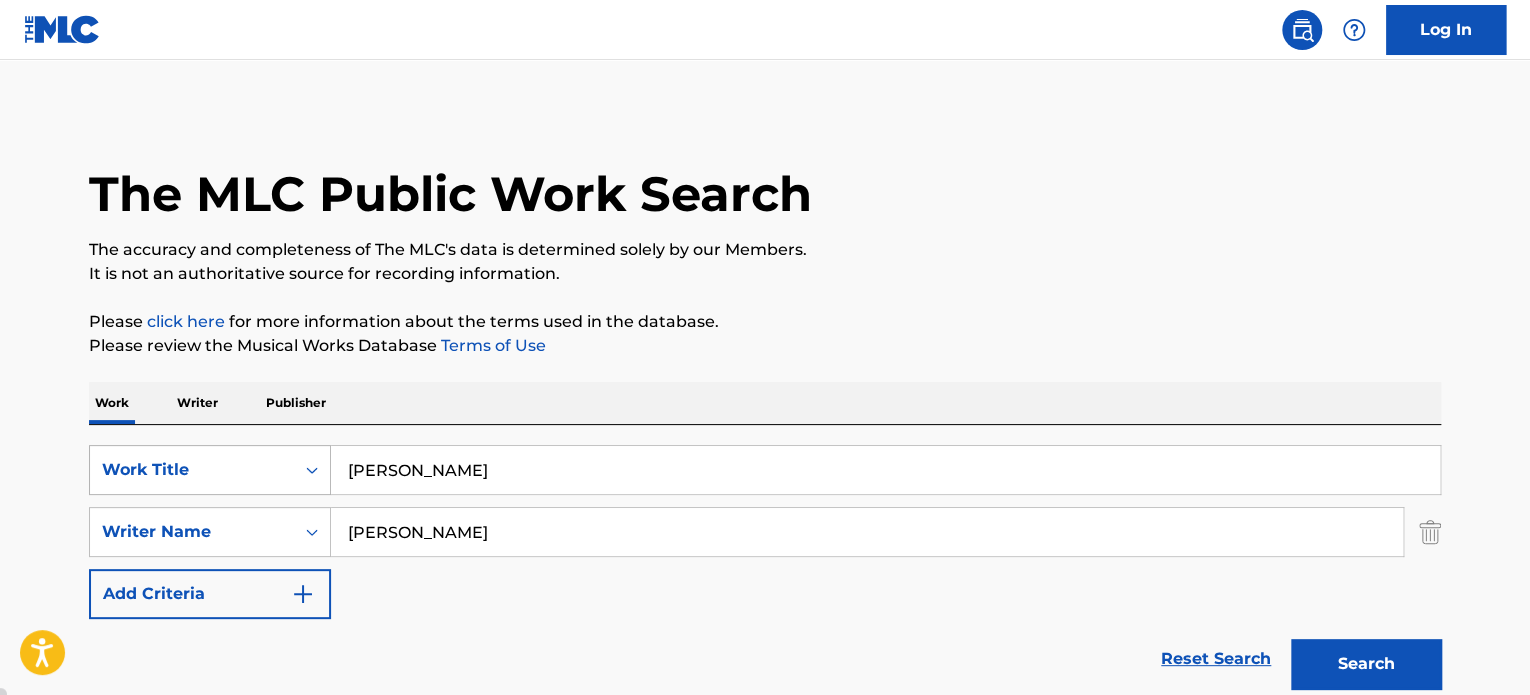 drag, startPoint x: 528, startPoint y: 464, endPoint x: 148, endPoint y: 452, distance: 380.18942 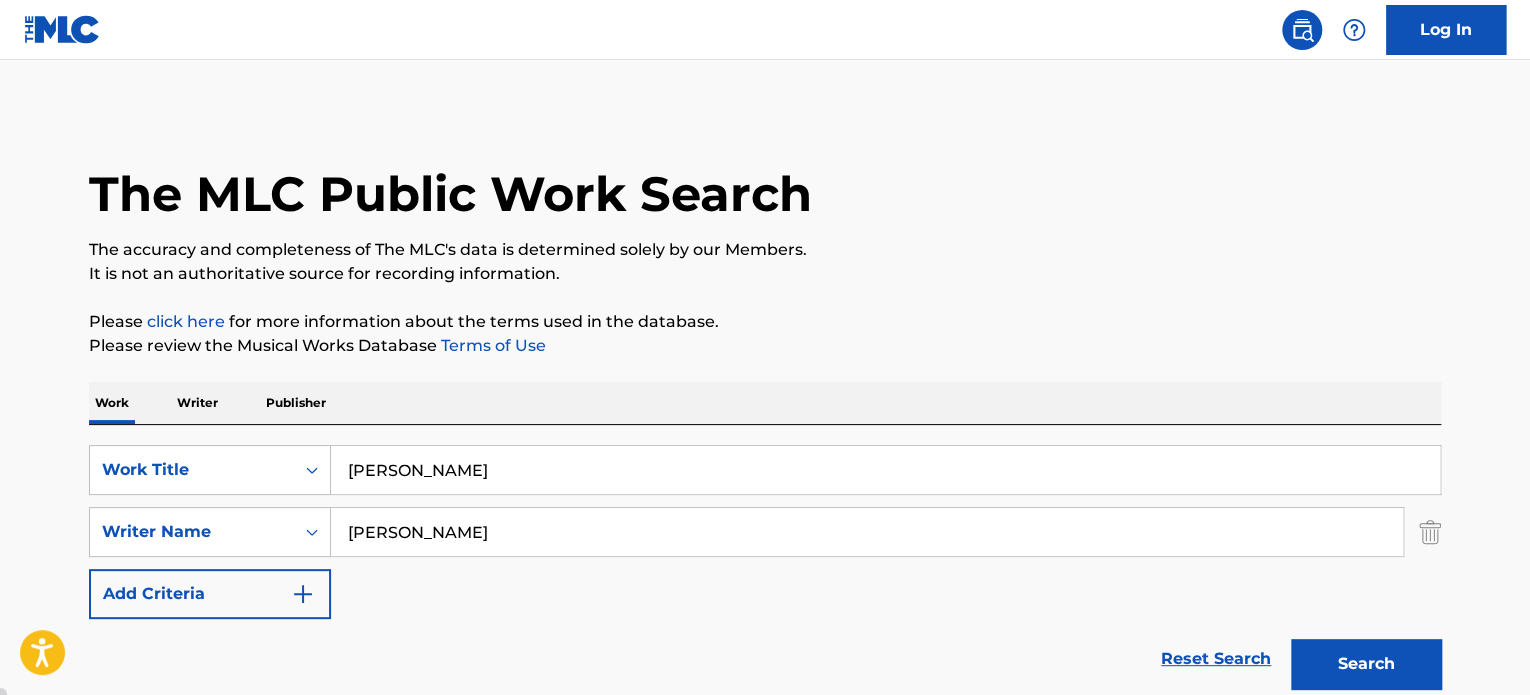 paste on "[PERSON_NAME]" 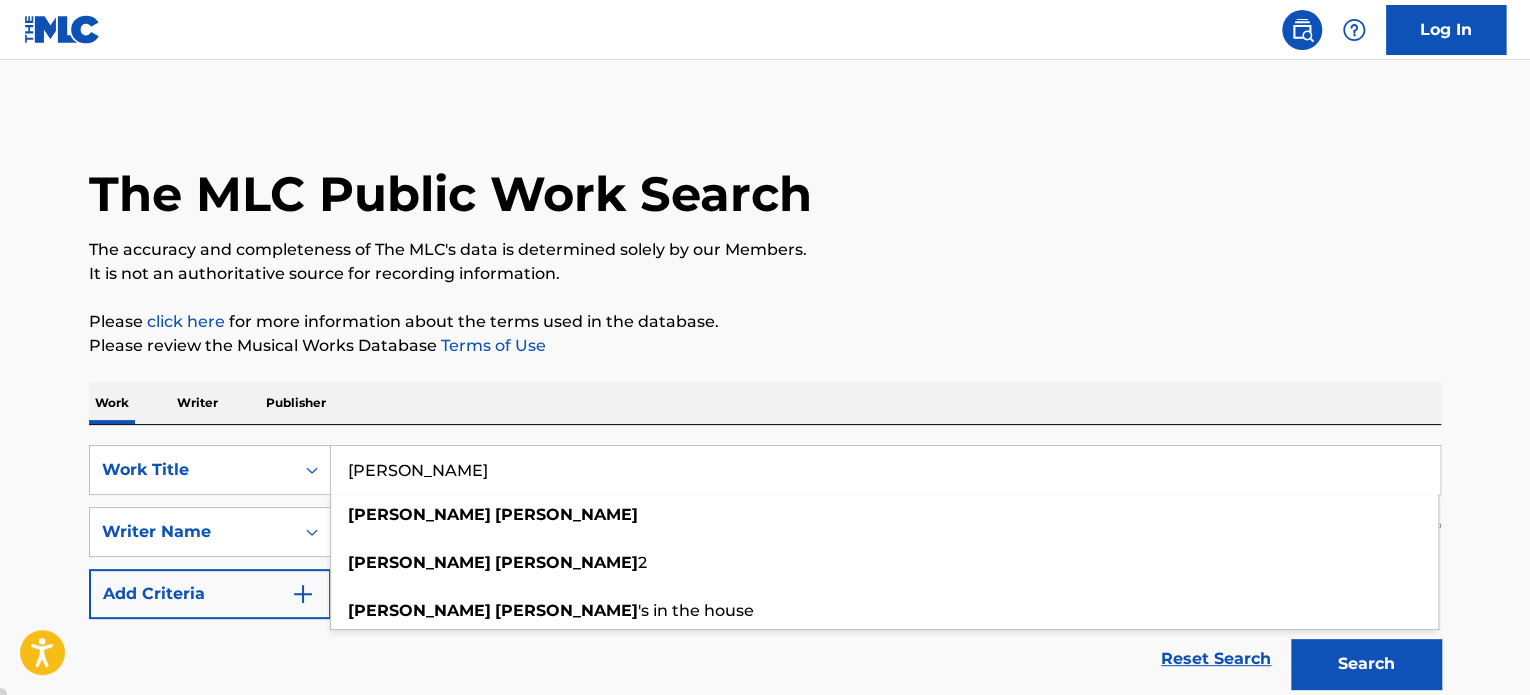 type on "[PERSON_NAME]" 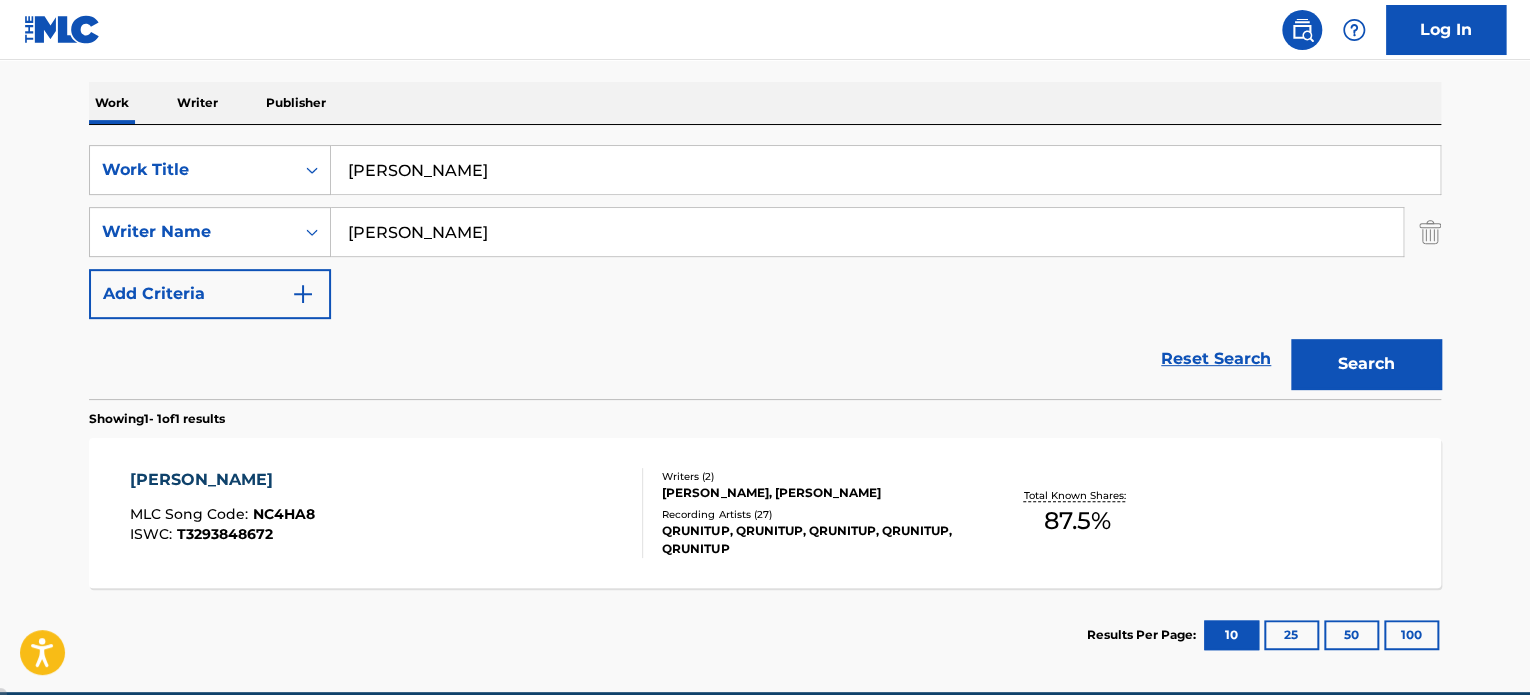 click on "Search" at bounding box center (1366, 364) 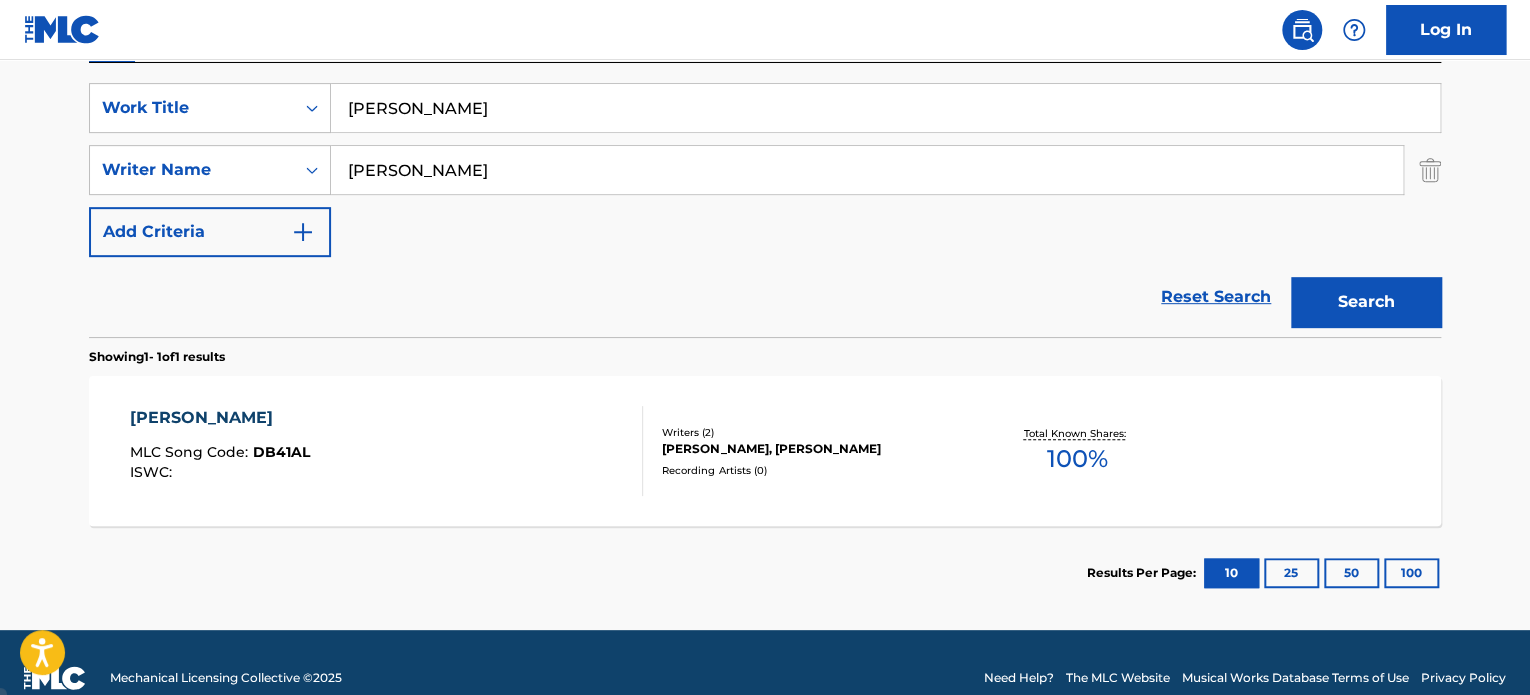 scroll, scrollTop: 392, scrollLeft: 0, axis: vertical 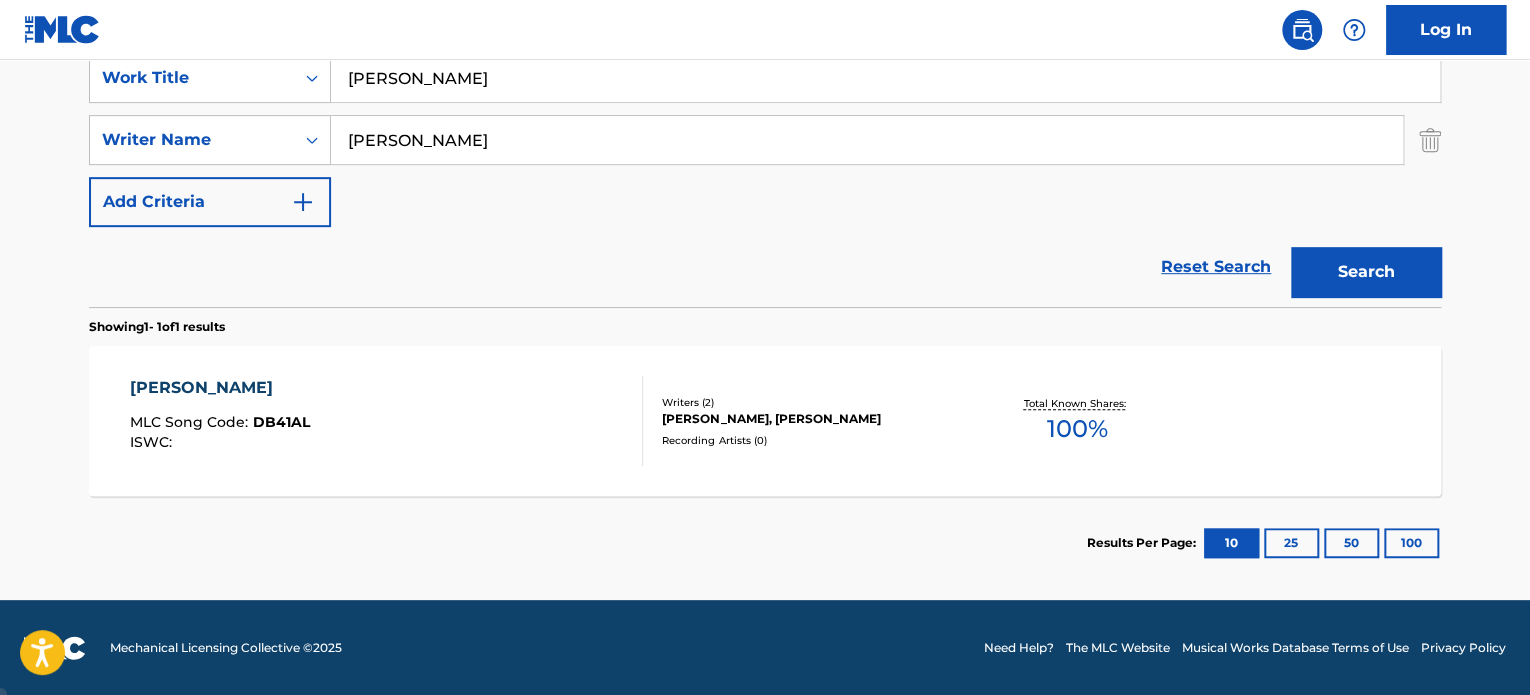 click on "Writers ( 2 )" at bounding box center (813, 402) 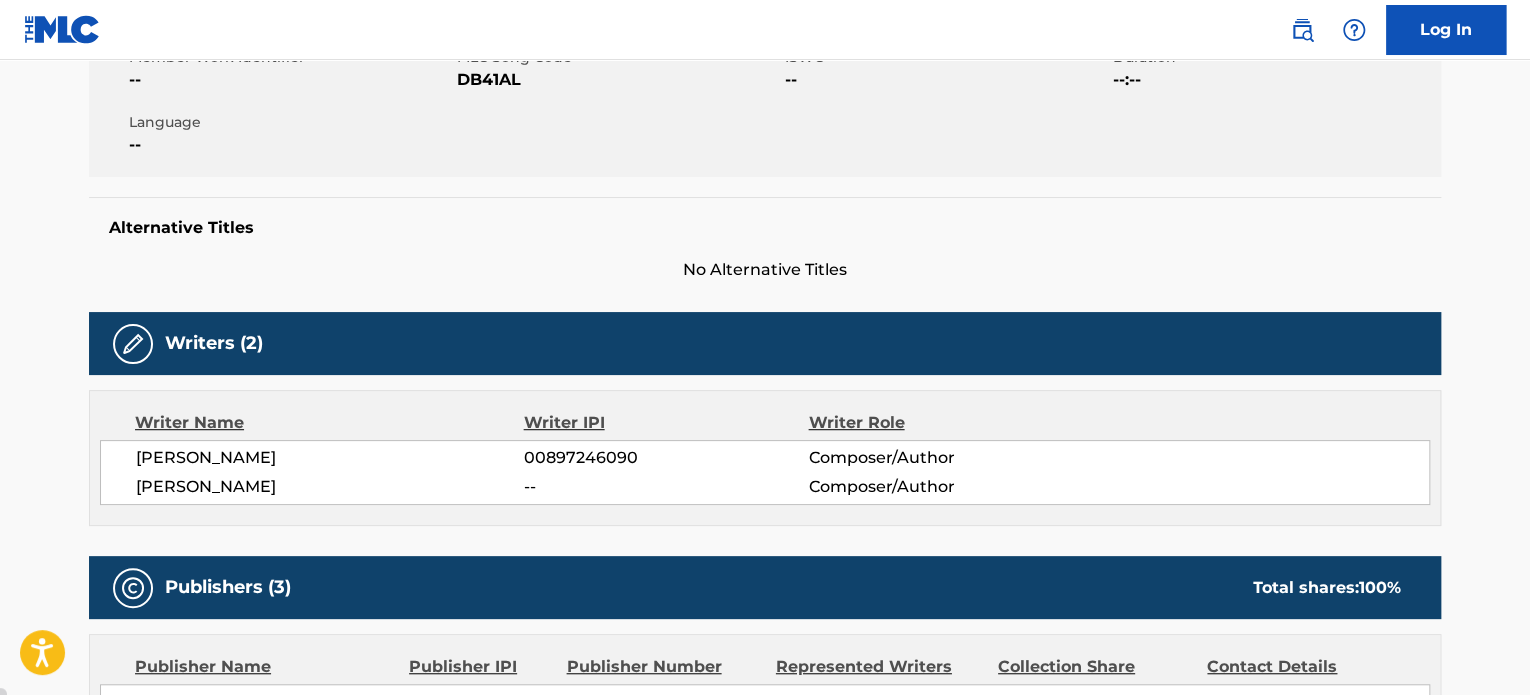 scroll, scrollTop: 0, scrollLeft: 0, axis: both 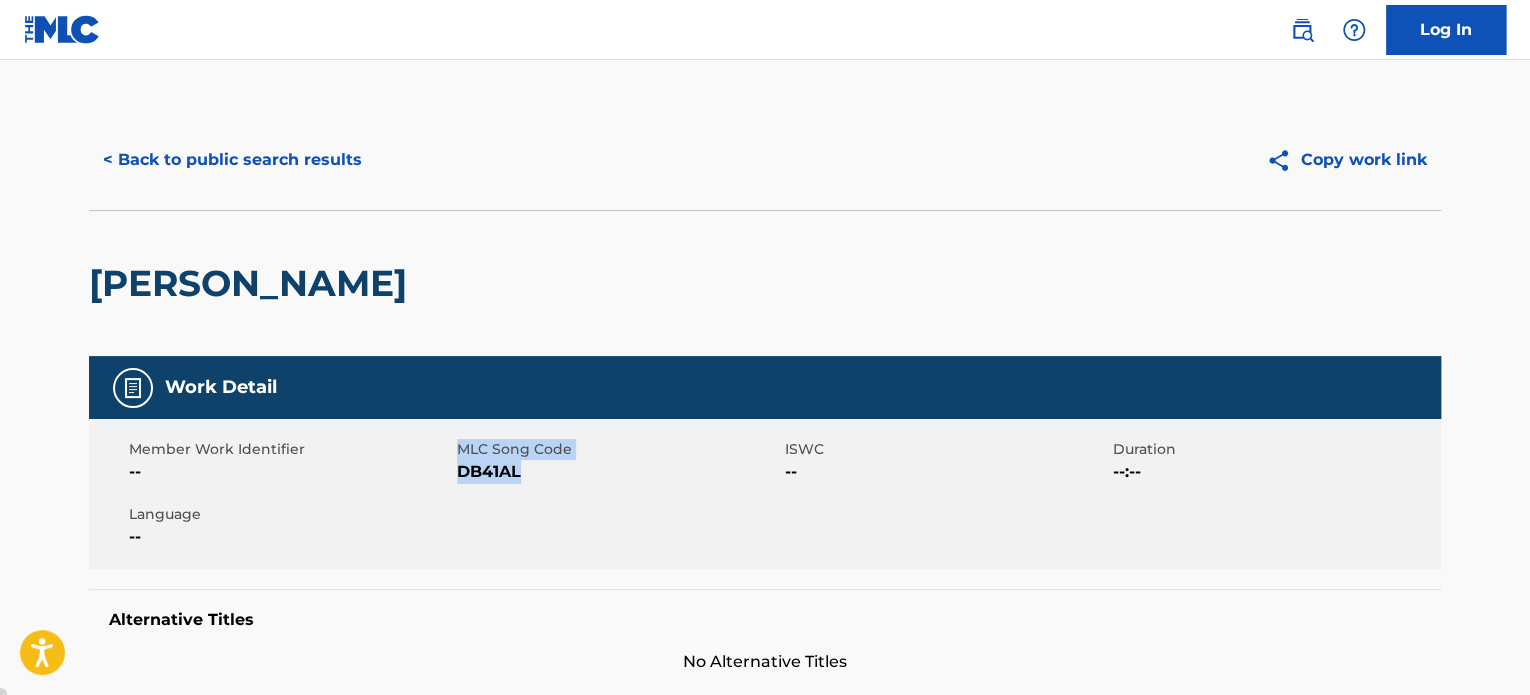 drag, startPoint x: 522, startPoint y: 467, endPoint x: 468, endPoint y: 471, distance: 54.147945 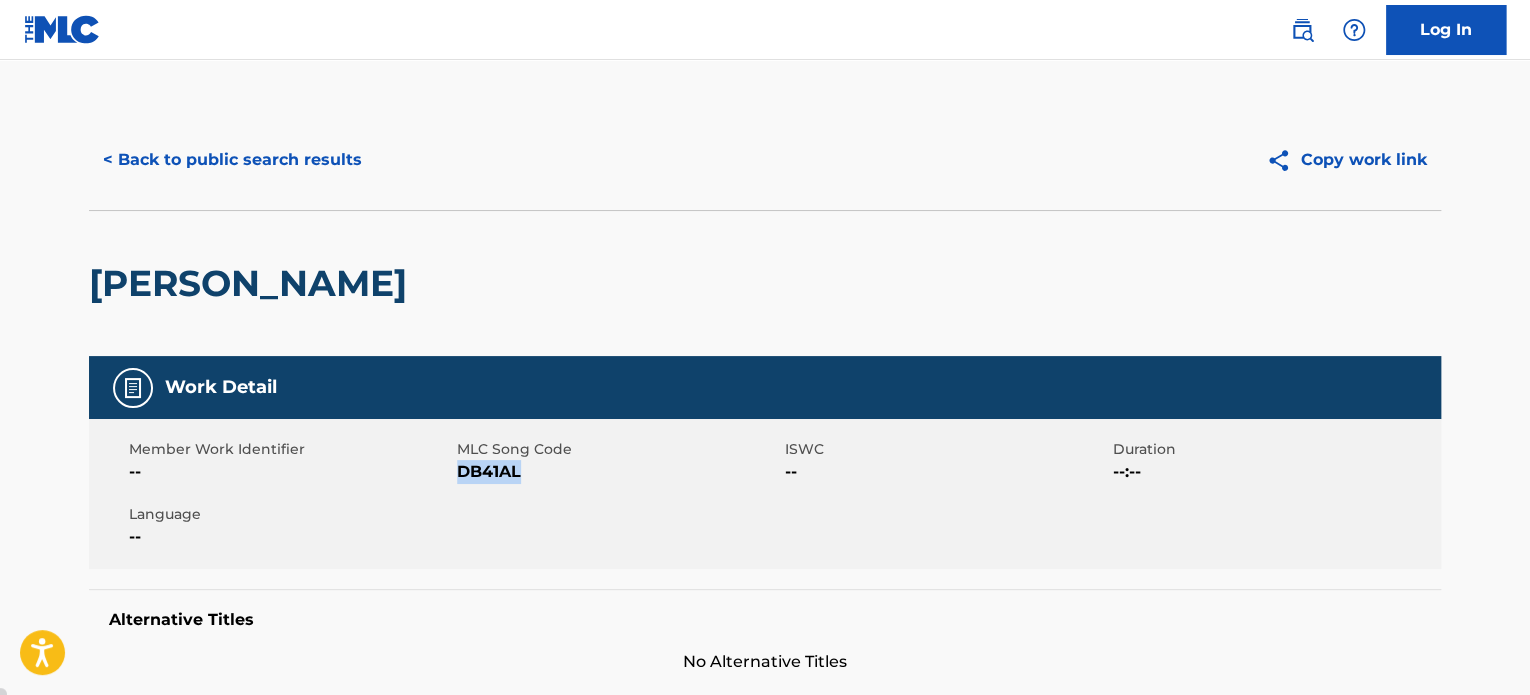 drag, startPoint x: 459, startPoint y: 472, endPoint x: 522, endPoint y: 471, distance: 63.007935 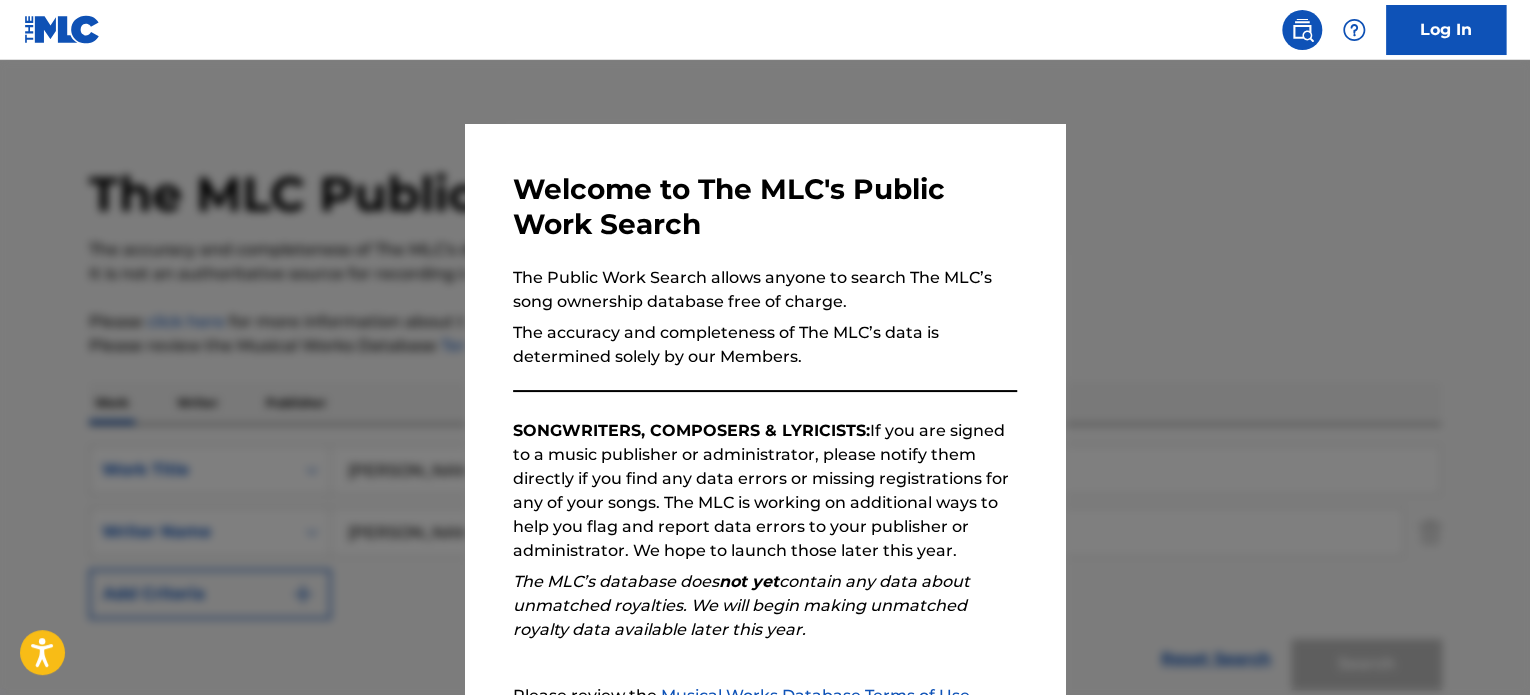 scroll, scrollTop: 278, scrollLeft: 0, axis: vertical 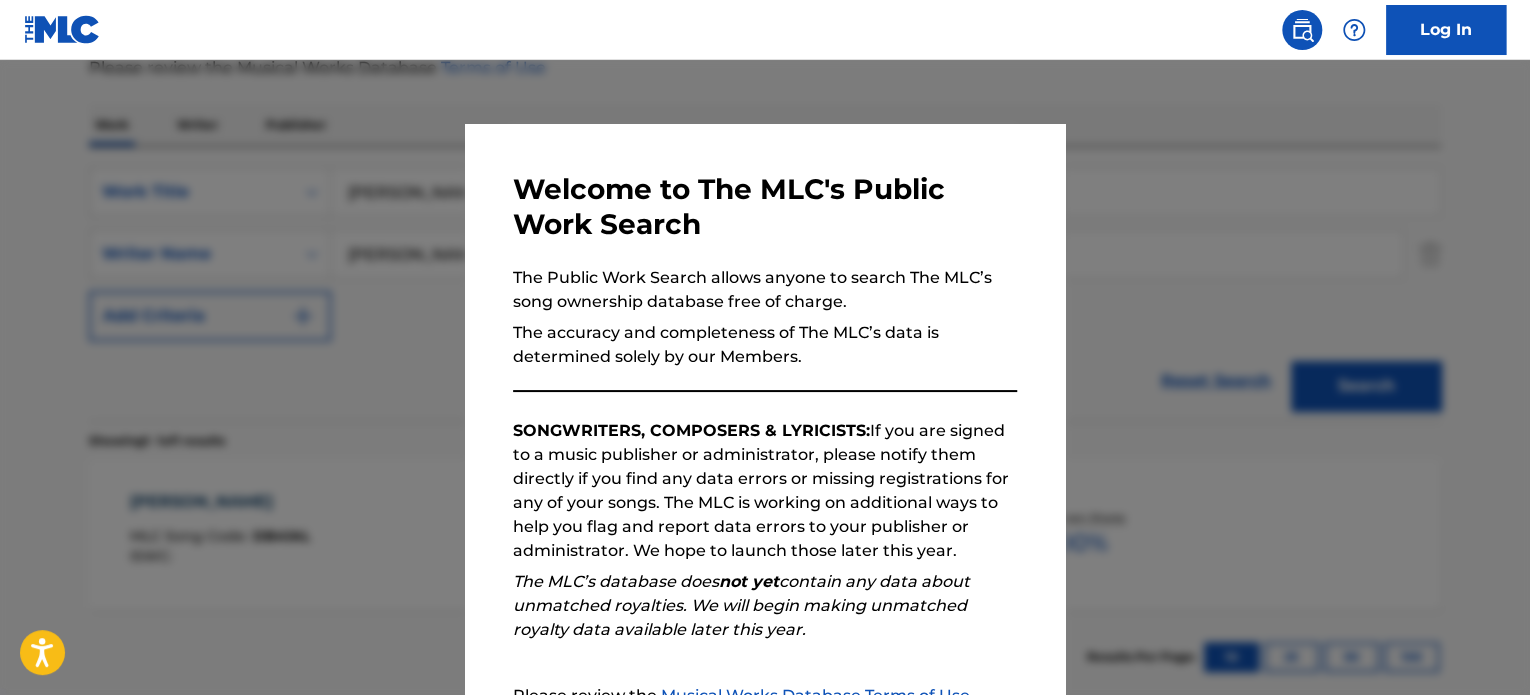 drag, startPoint x: 1089, startPoint y: 208, endPoint x: 1076, endPoint y: 208, distance: 13 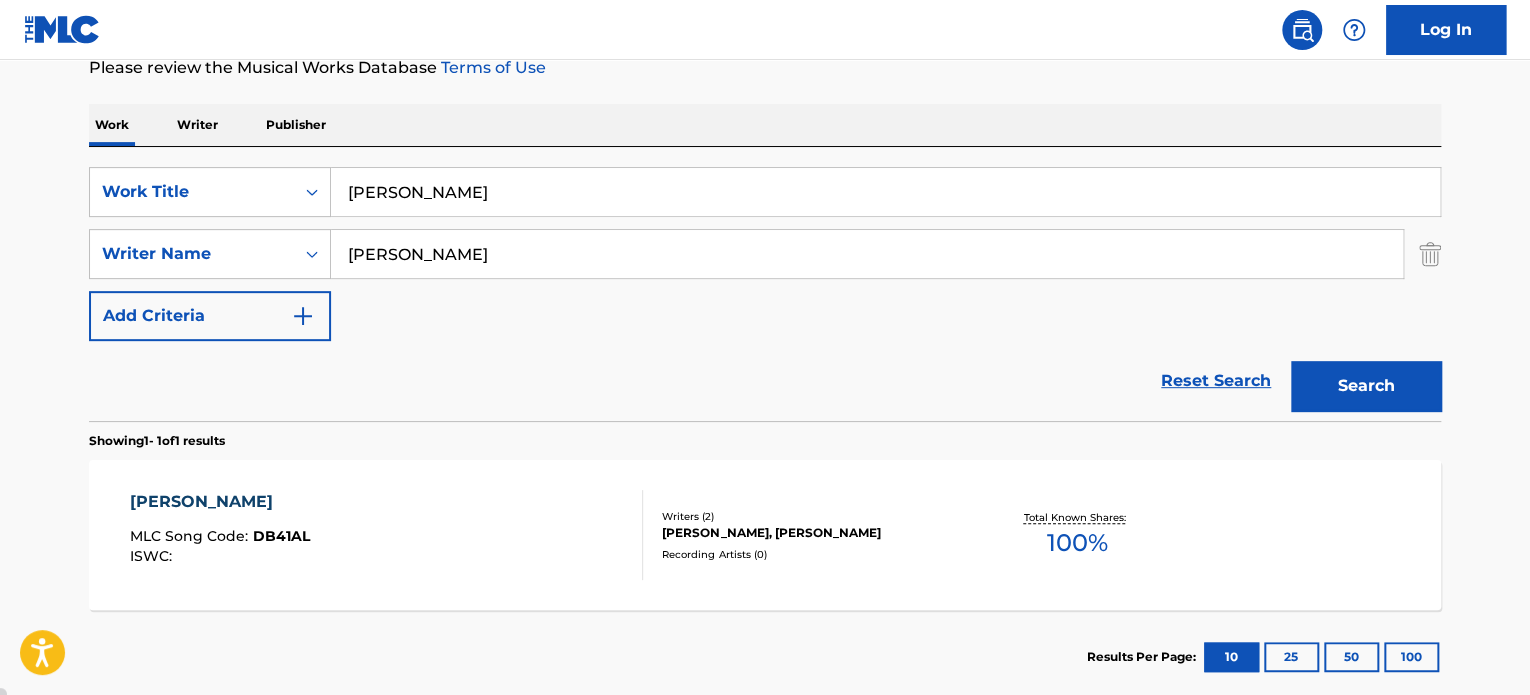 drag, startPoint x: 508, startPoint y: 197, endPoint x: 75, endPoint y: 156, distance: 434.93677 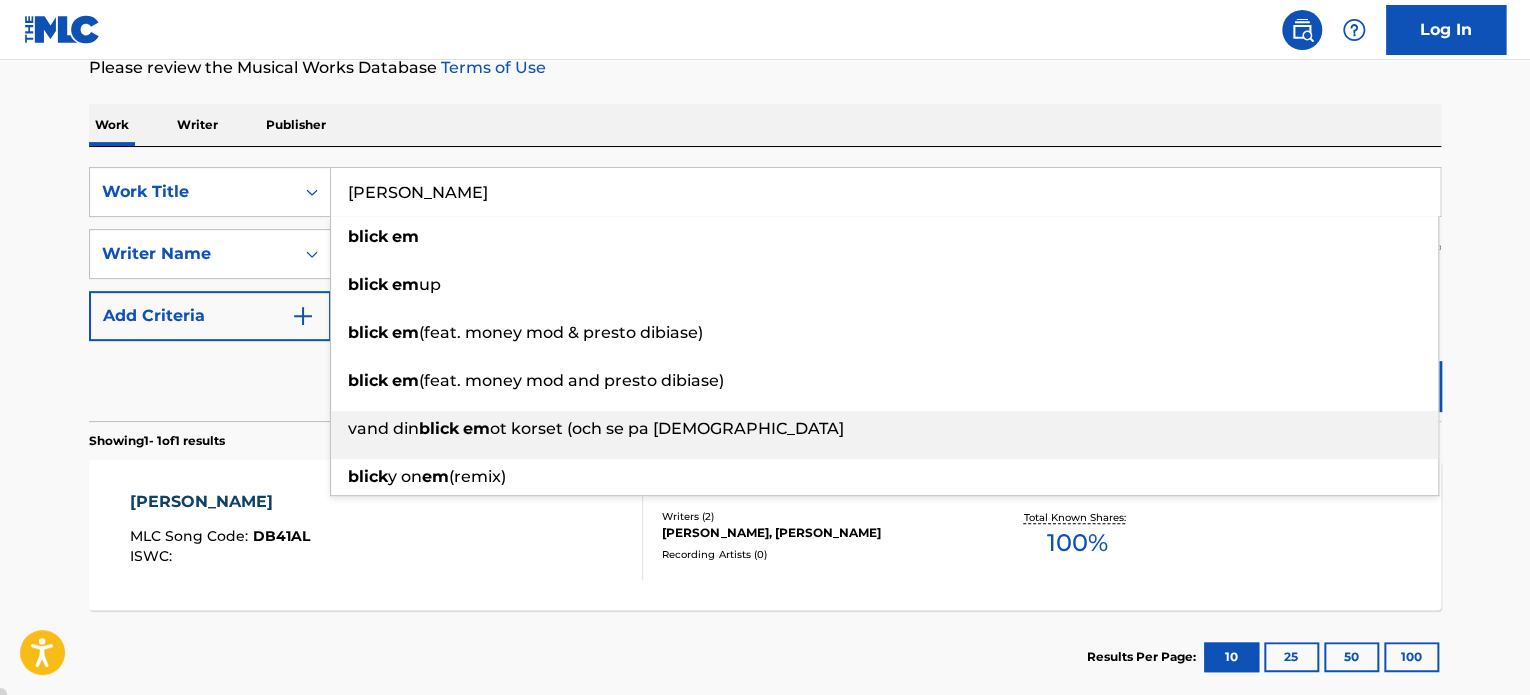 type on "[PERSON_NAME]" 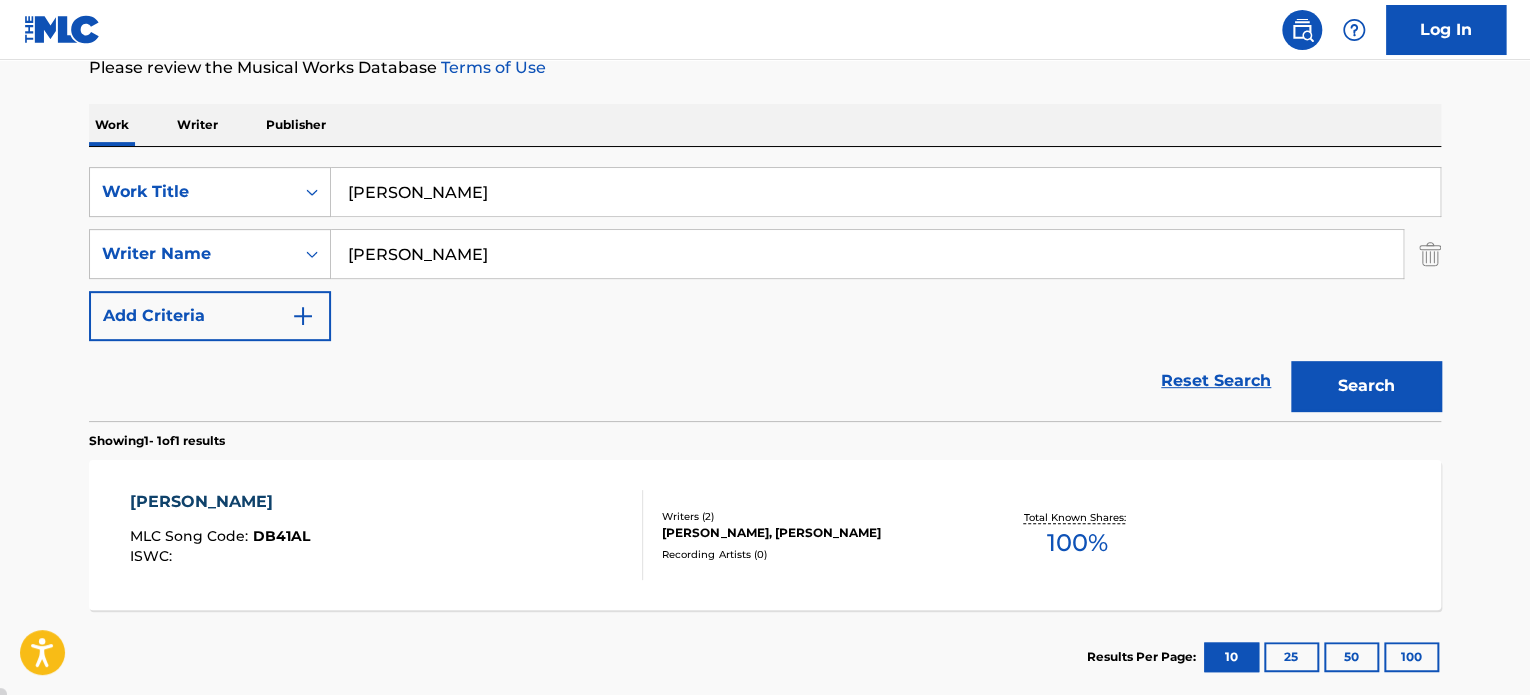 click on "Search" at bounding box center (1366, 386) 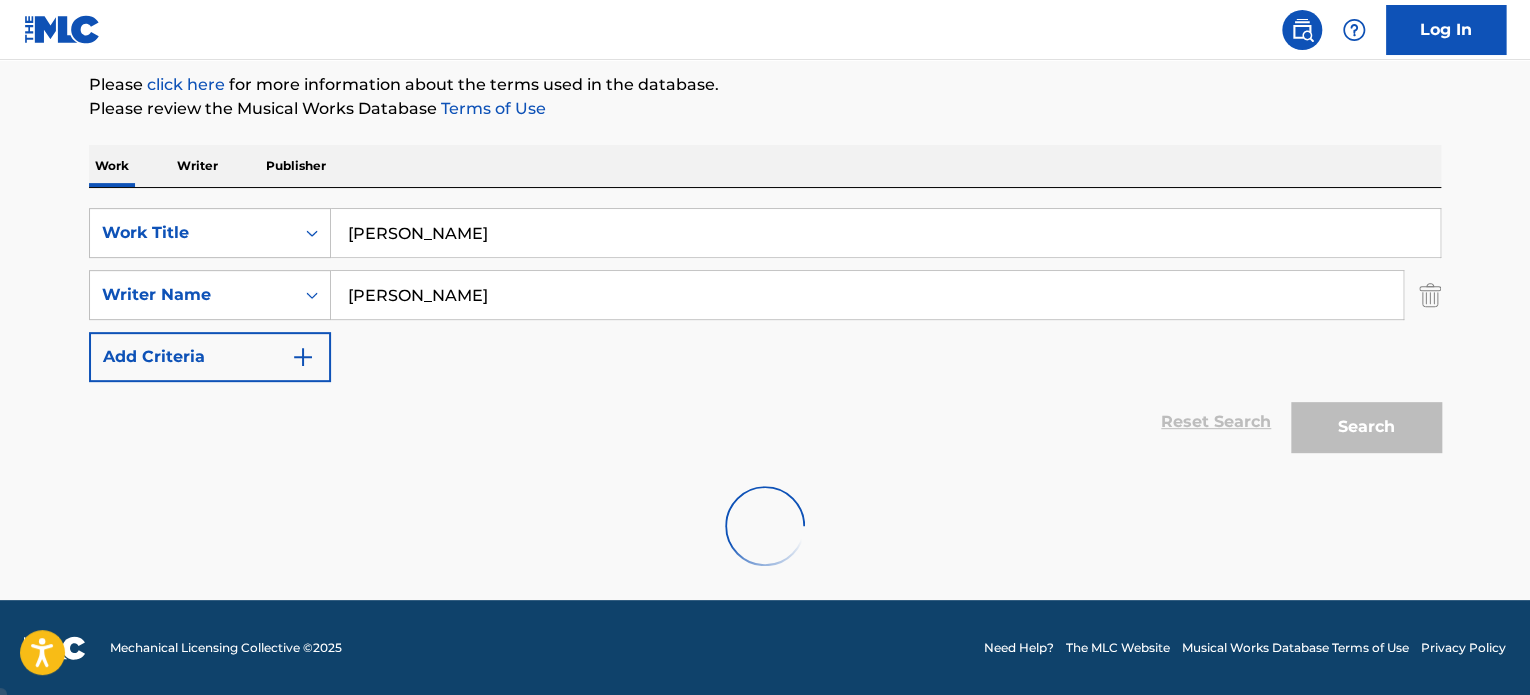 scroll, scrollTop: 278, scrollLeft: 0, axis: vertical 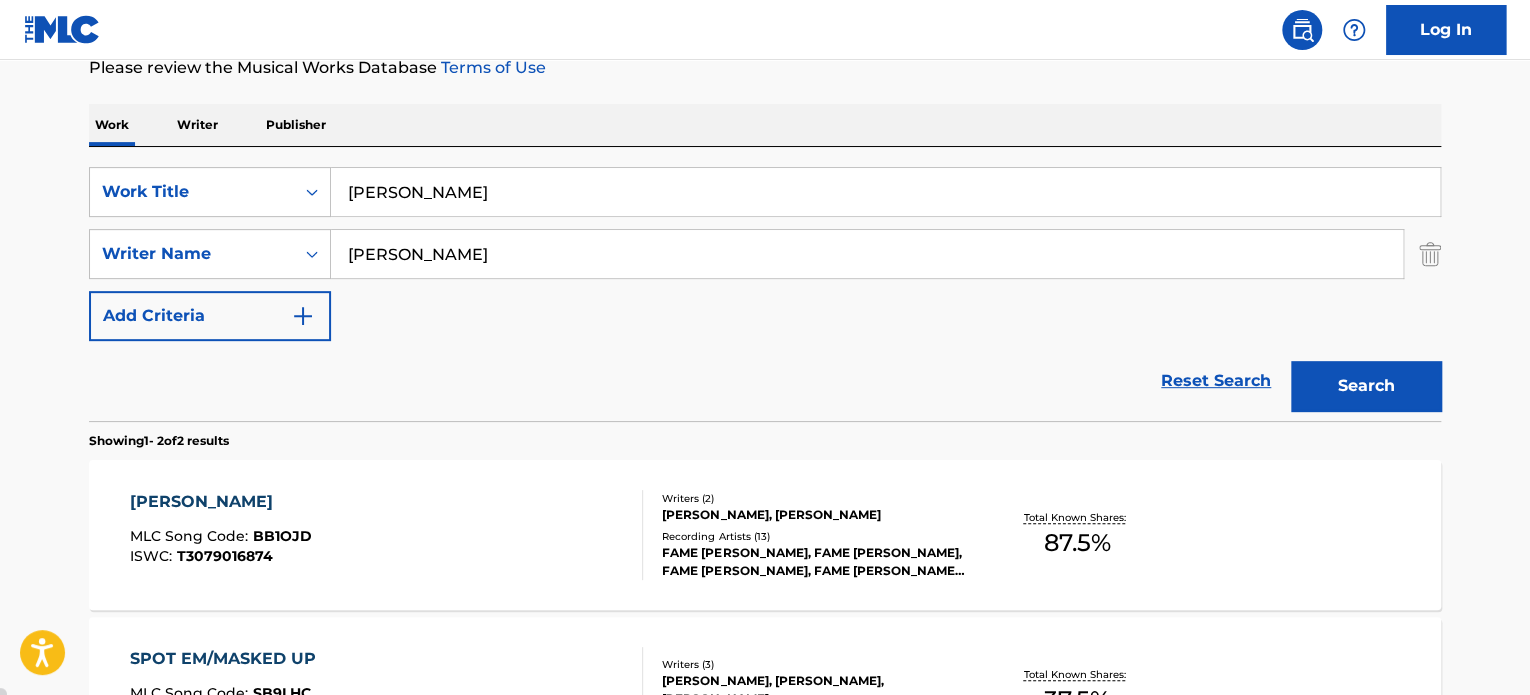 click on "[PERSON_NAME]" at bounding box center [221, 502] 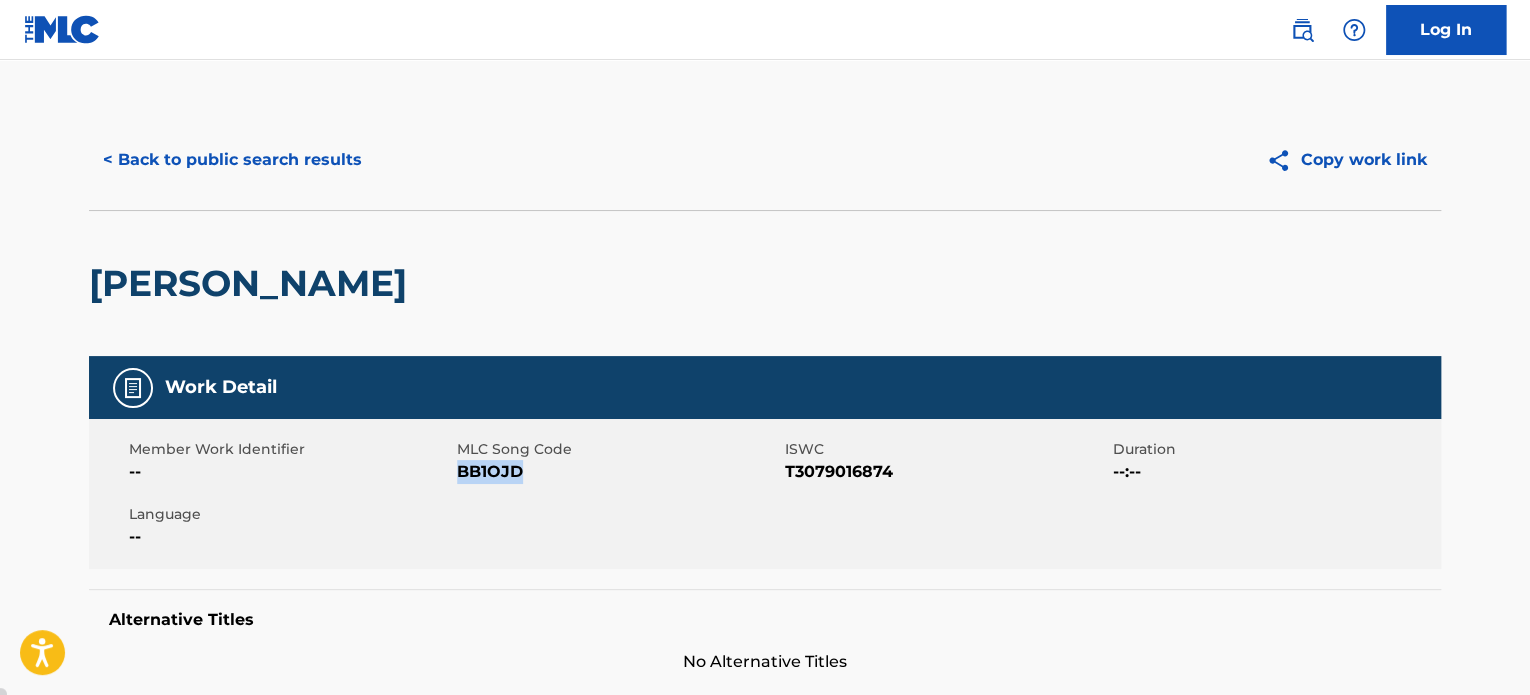 drag, startPoint x: 492, startPoint y: 467, endPoint x: 461, endPoint y: 468, distance: 31.016125 